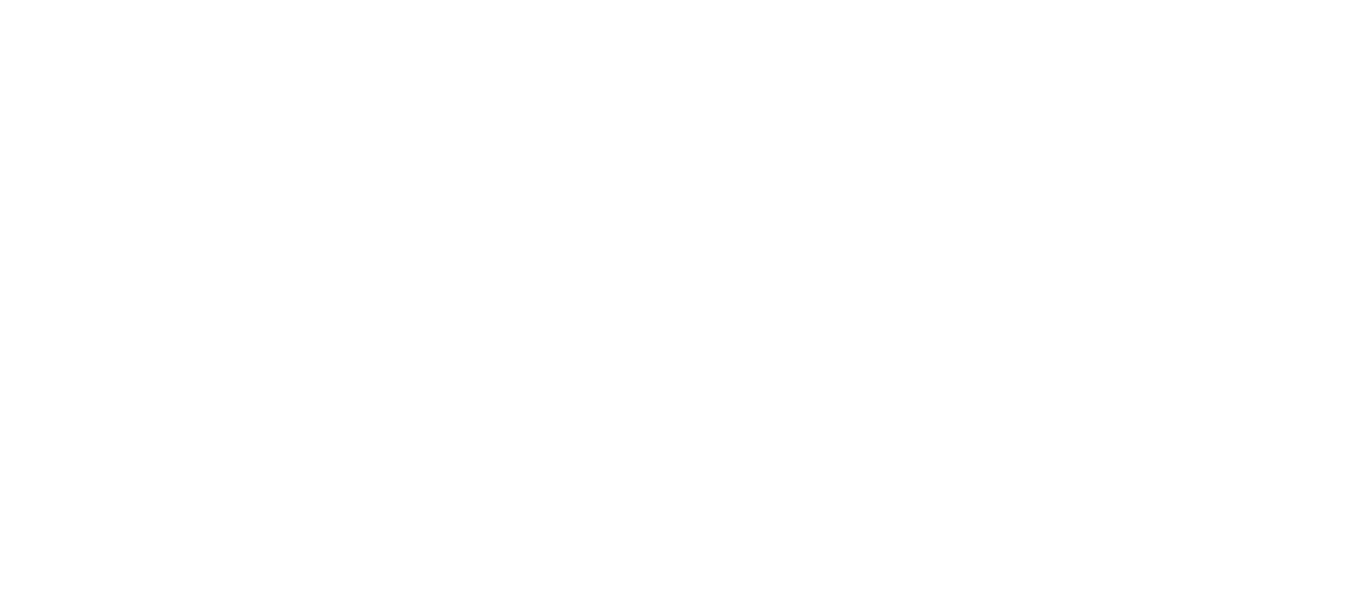 scroll, scrollTop: 0, scrollLeft: 0, axis: both 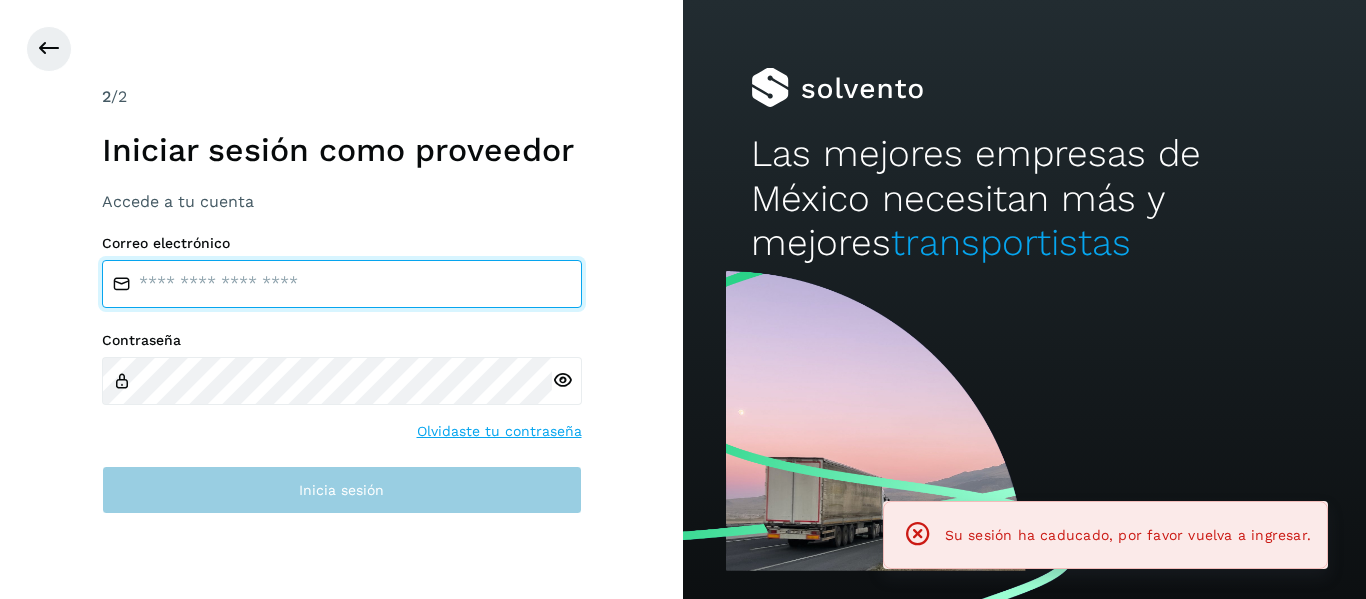 type on "**********" 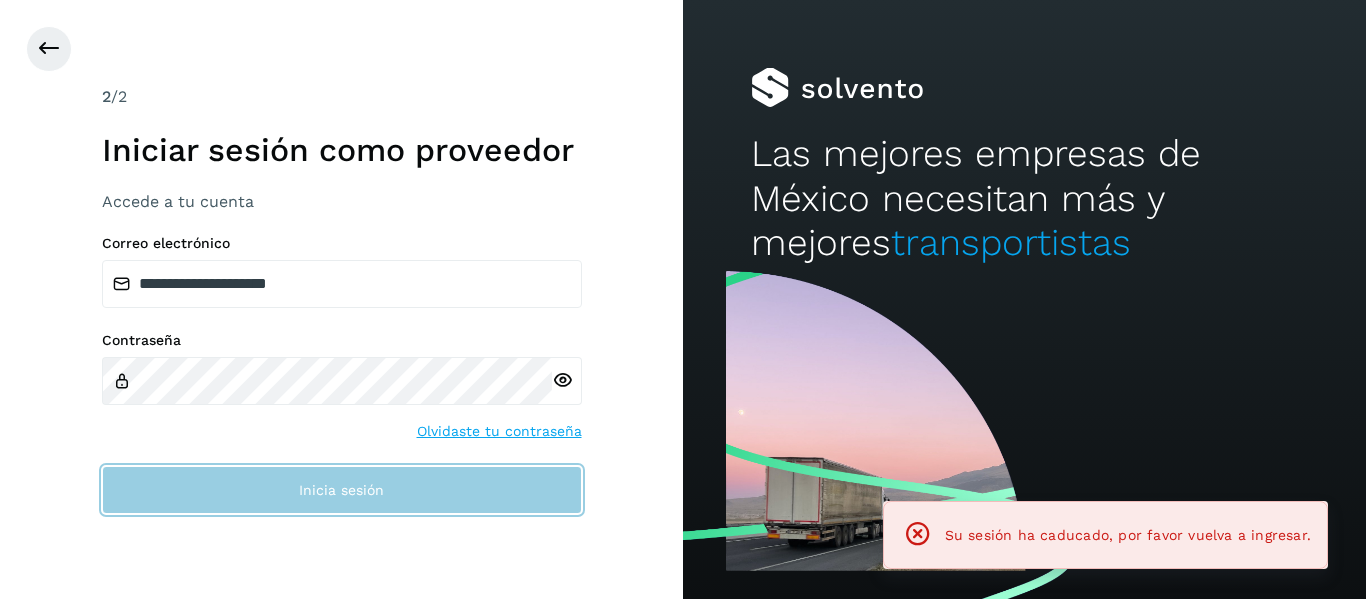 click on "Inicia sesión" at bounding box center (342, 490) 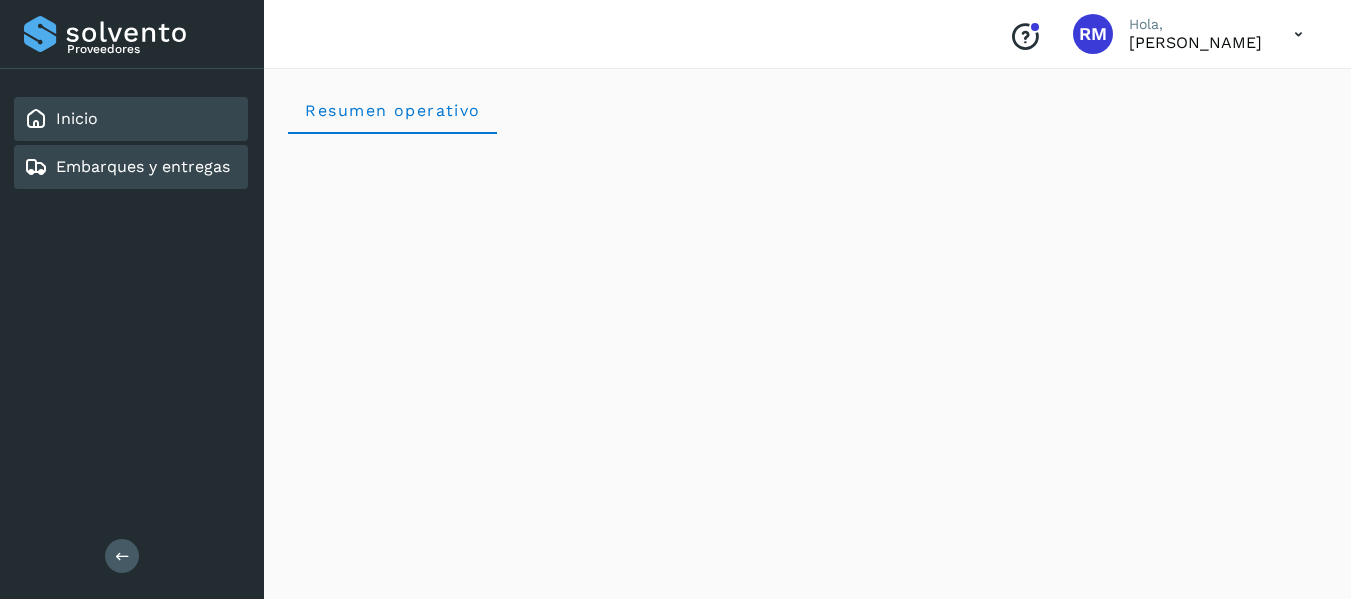 click on "Embarques y entregas" 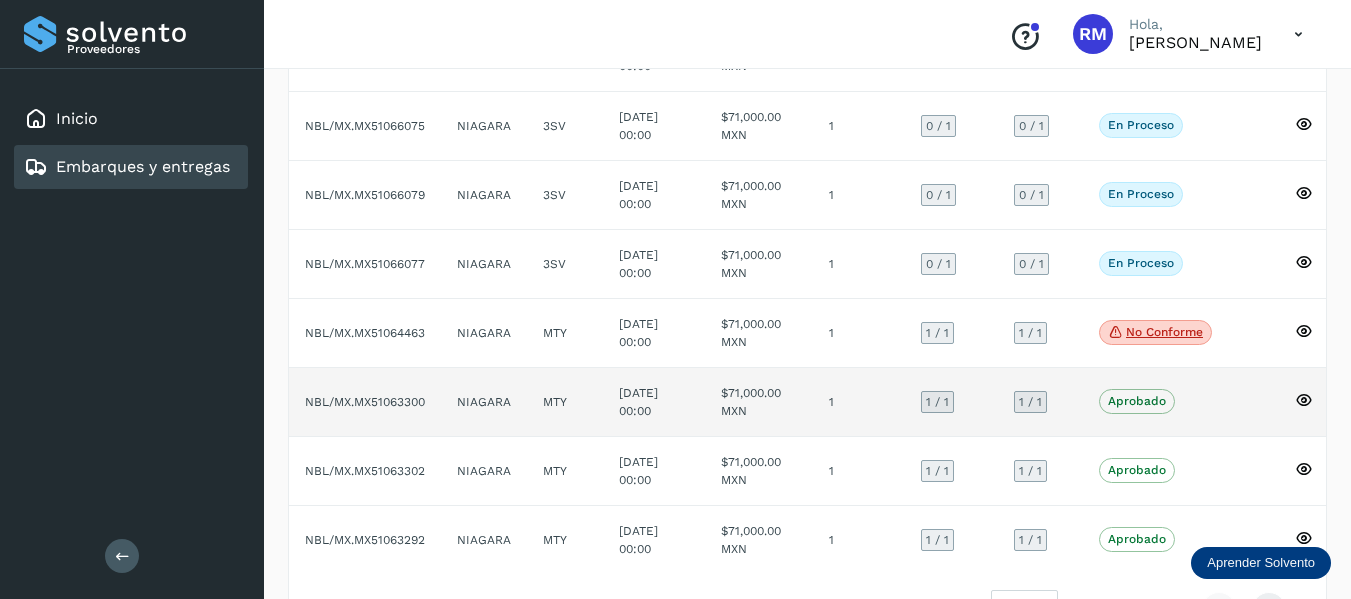 scroll, scrollTop: 458, scrollLeft: 0, axis: vertical 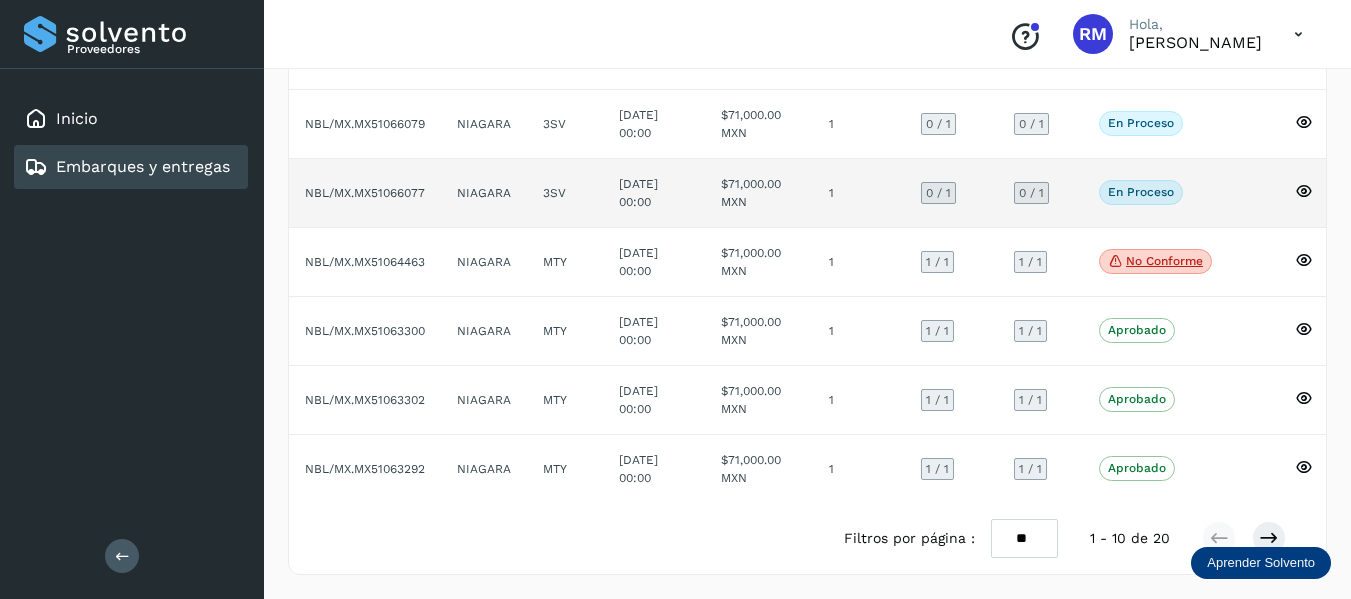 click on "NBL/MX.MX51066077" 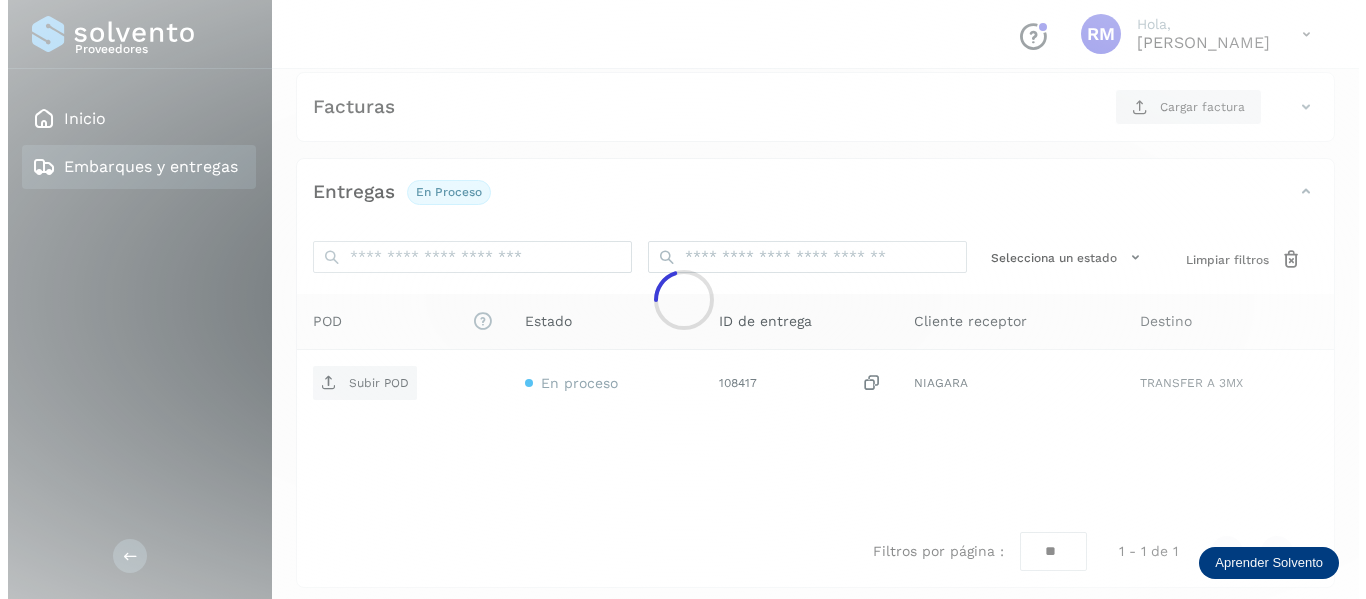 scroll, scrollTop: 350, scrollLeft: 0, axis: vertical 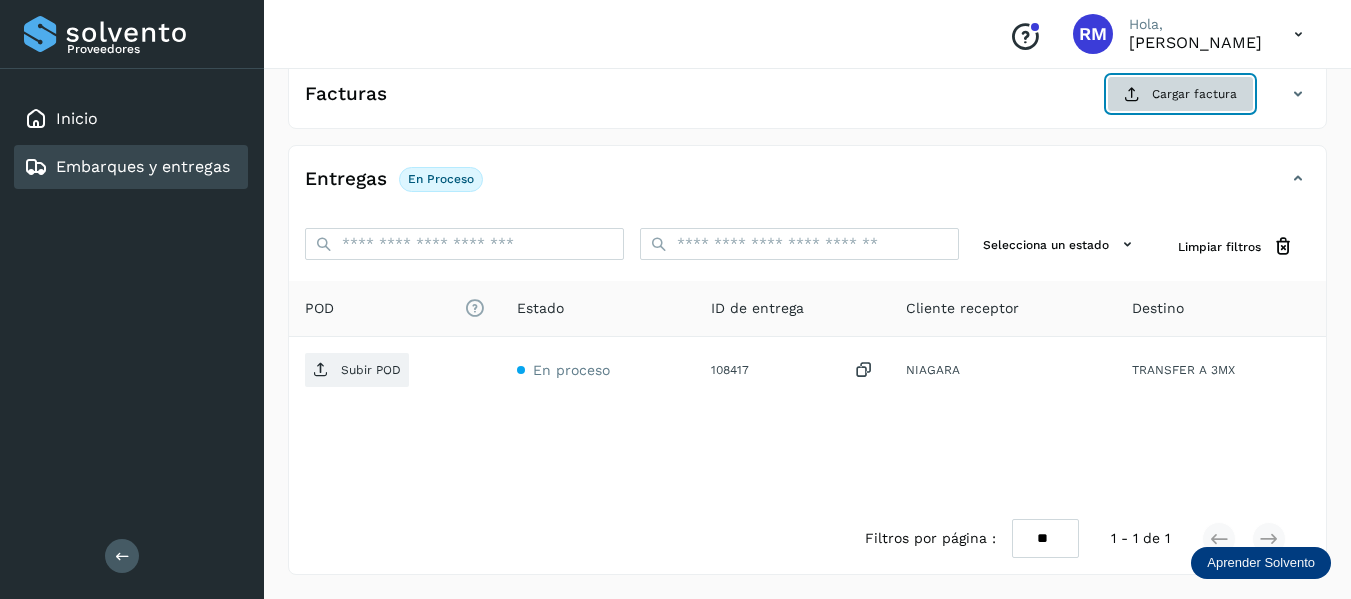 click on "Cargar factura" 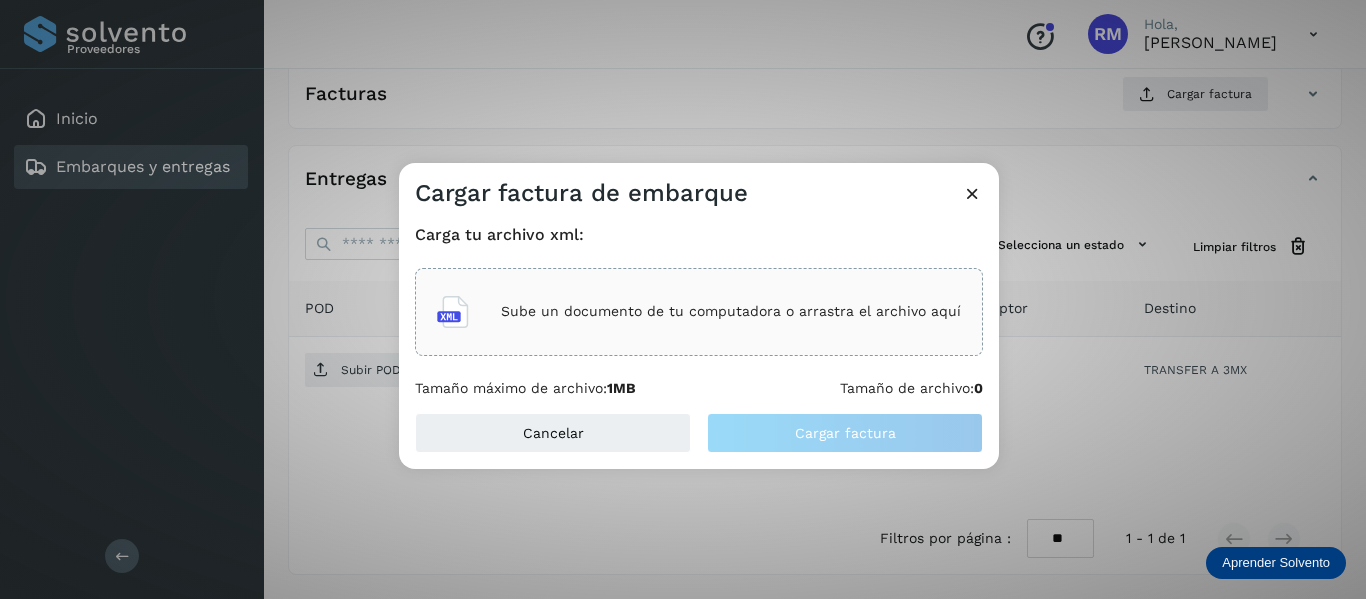 click on "Sube un documento de tu computadora o arrastra el archivo aquí" 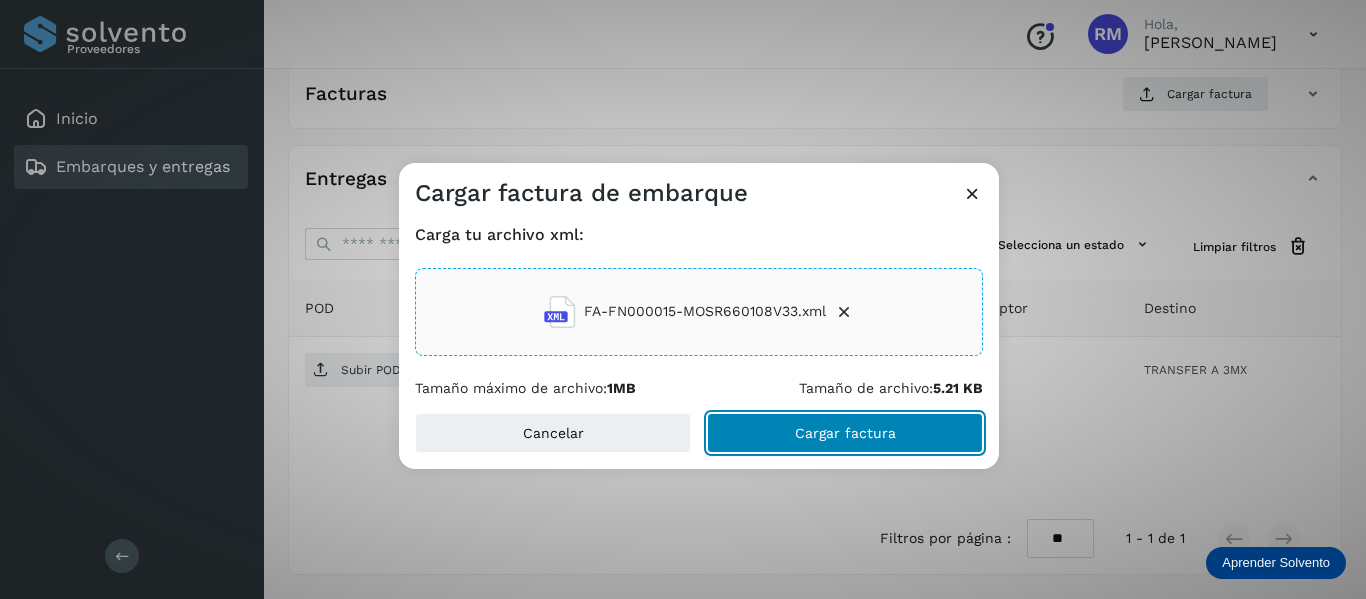 click on "Cargar factura" 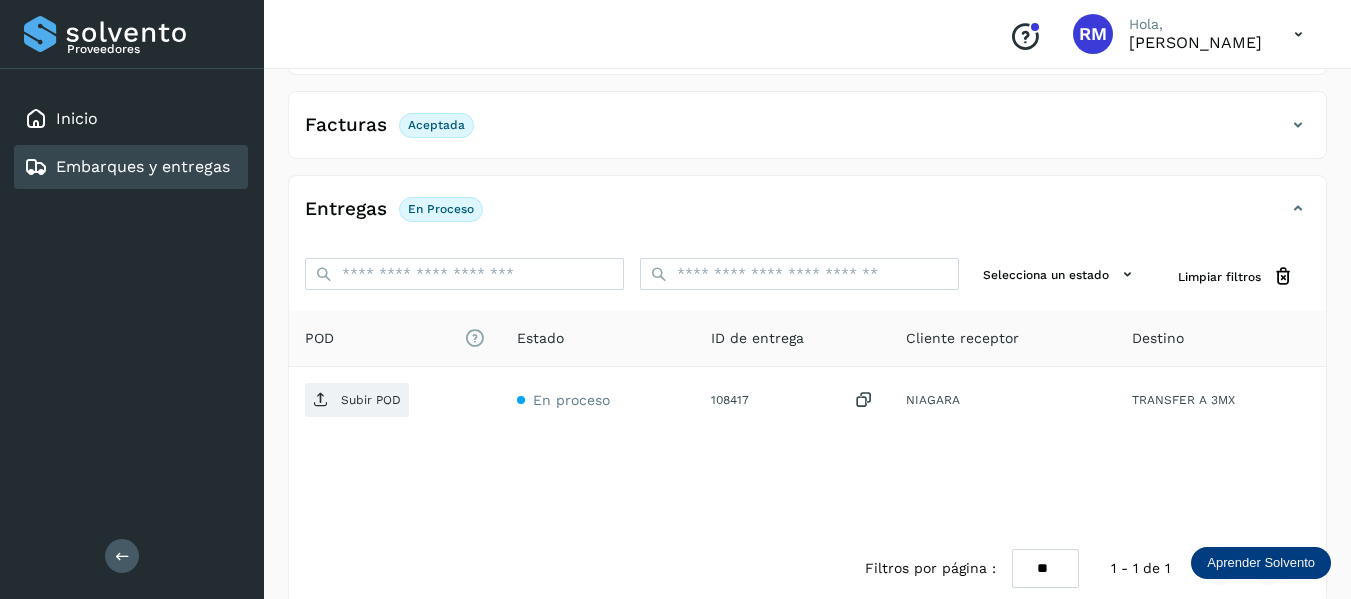 scroll, scrollTop: 348, scrollLeft: 0, axis: vertical 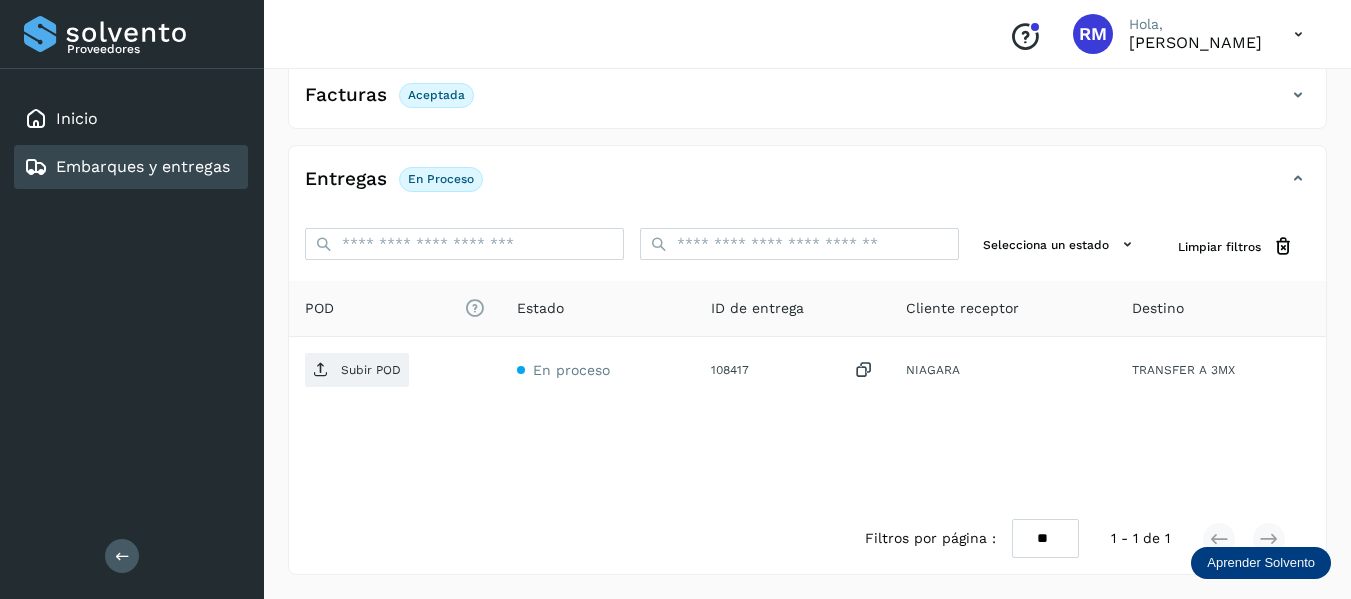 click on "En proceso" at bounding box center (441, 179) 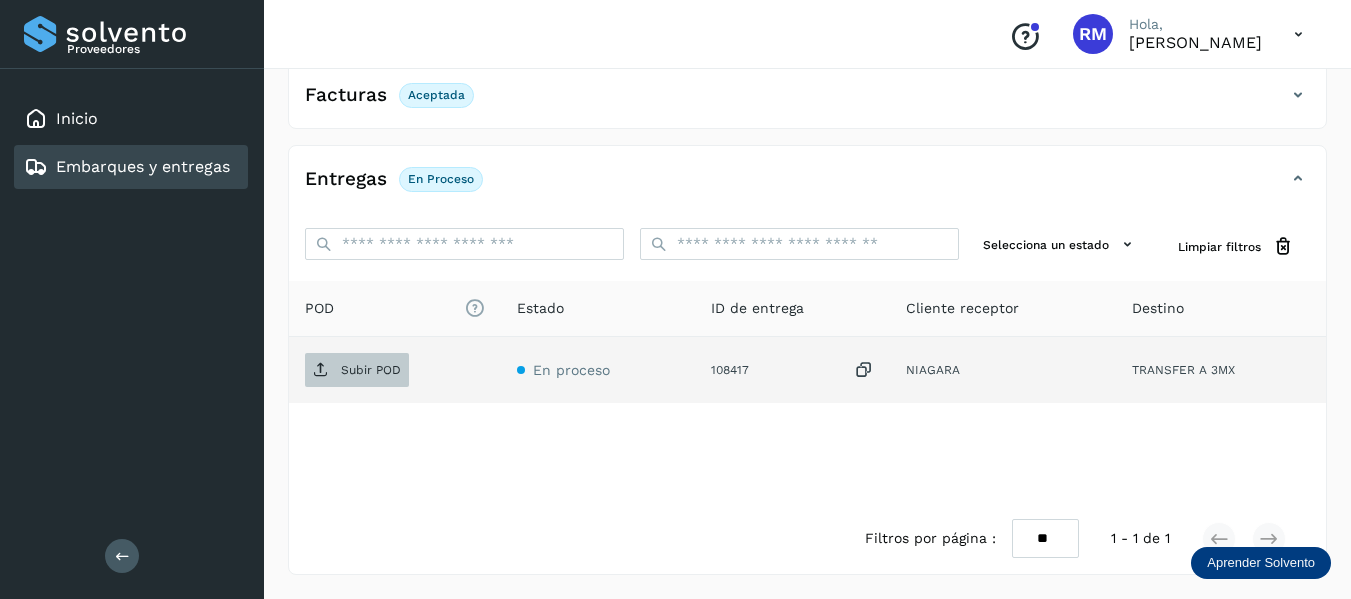 click on "Subir POD" at bounding box center (371, 370) 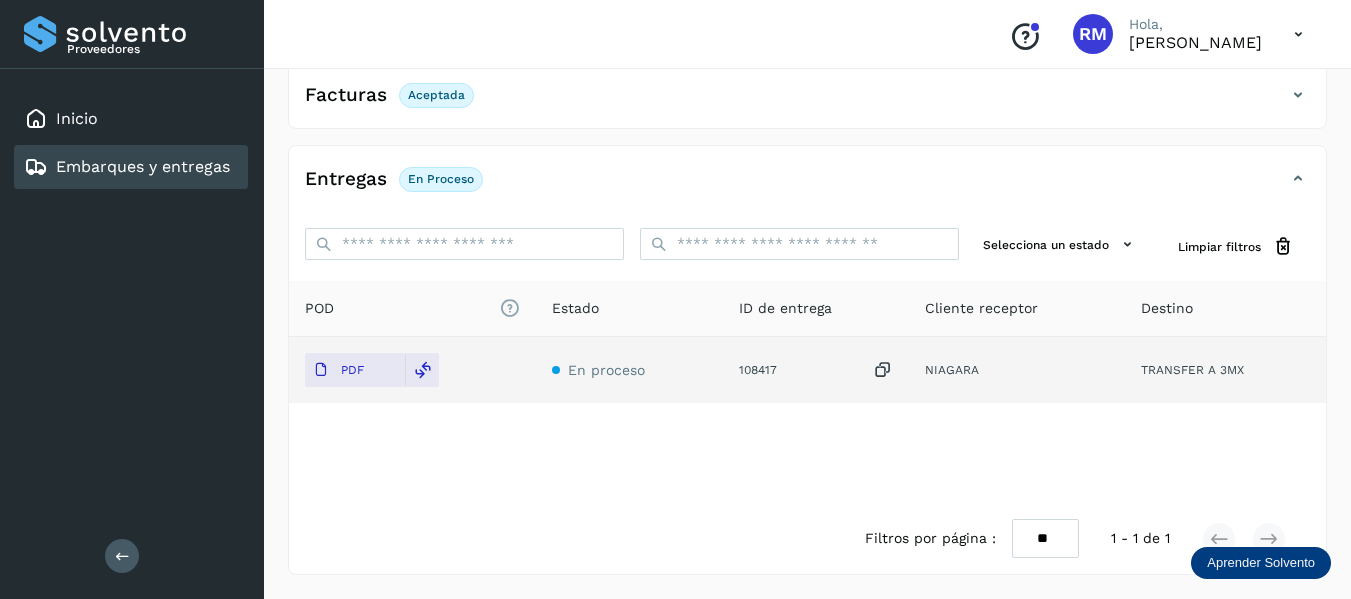 click on "Embarques y entregas" at bounding box center (143, 166) 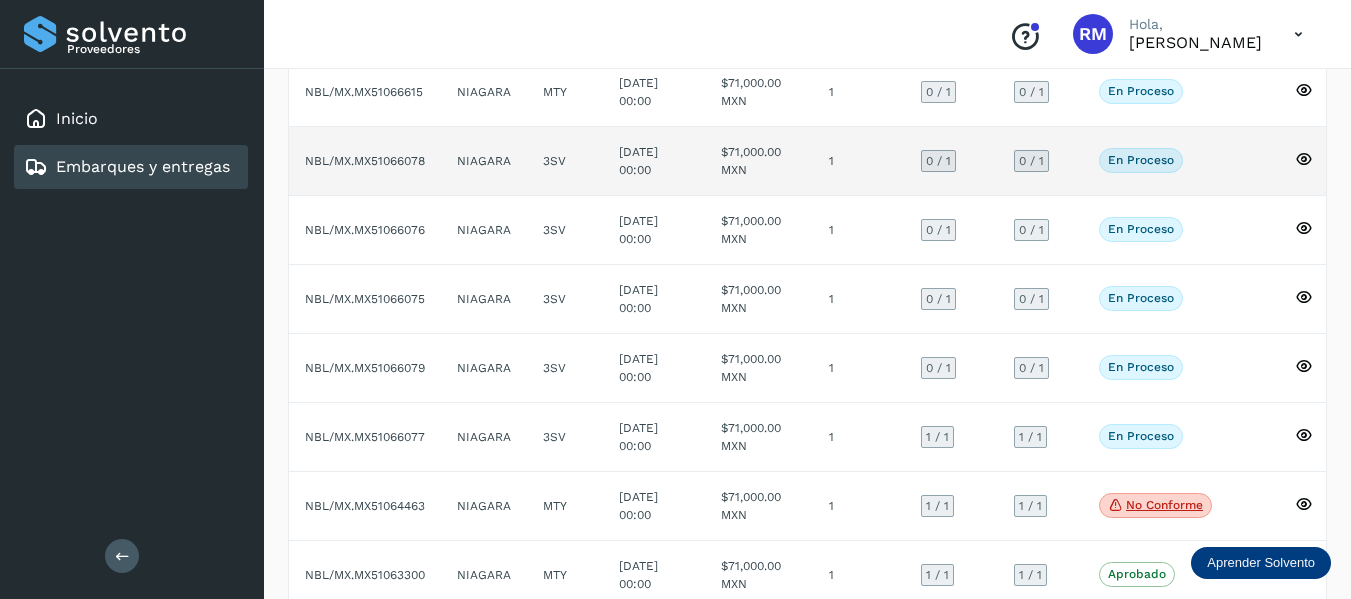 scroll, scrollTop: 200, scrollLeft: 0, axis: vertical 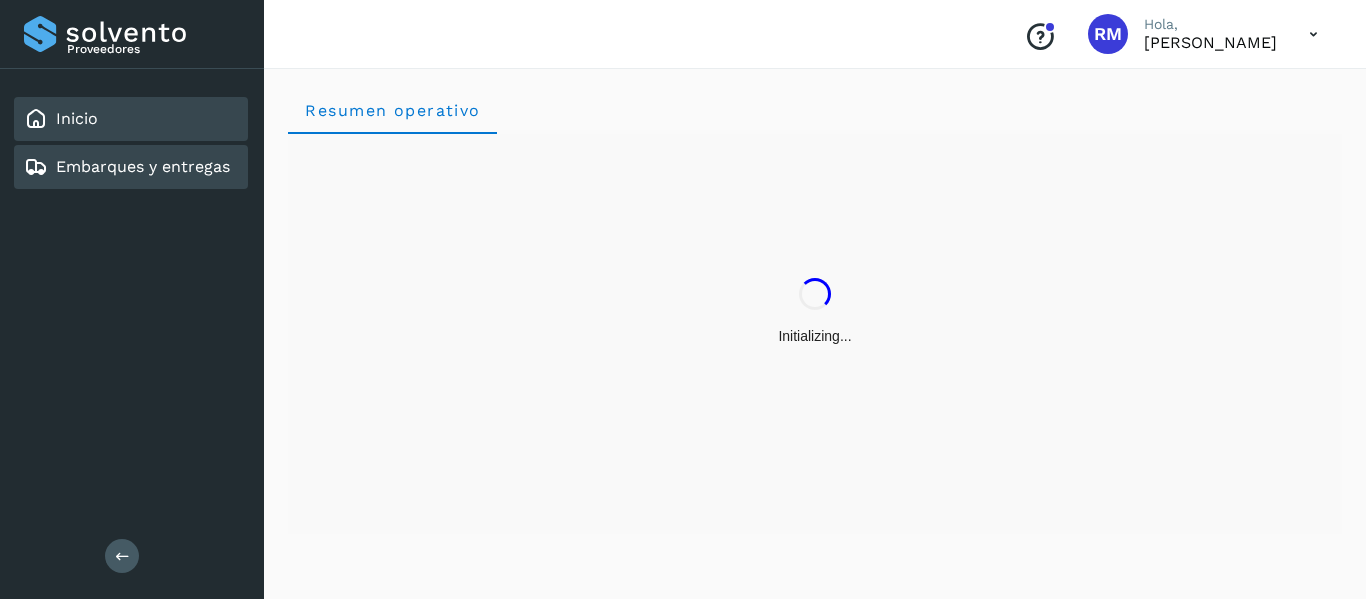 click on "Embarques y entregas" at bounding box center (127, 167) 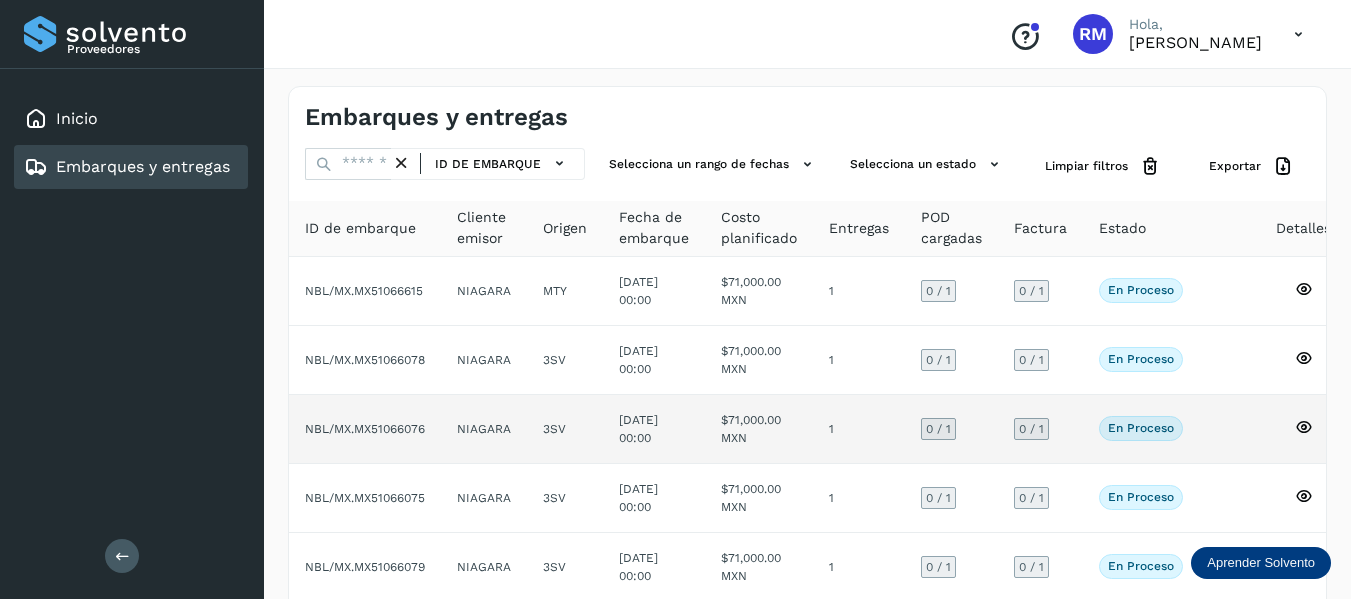click on "NBL/MX.MX51066076" 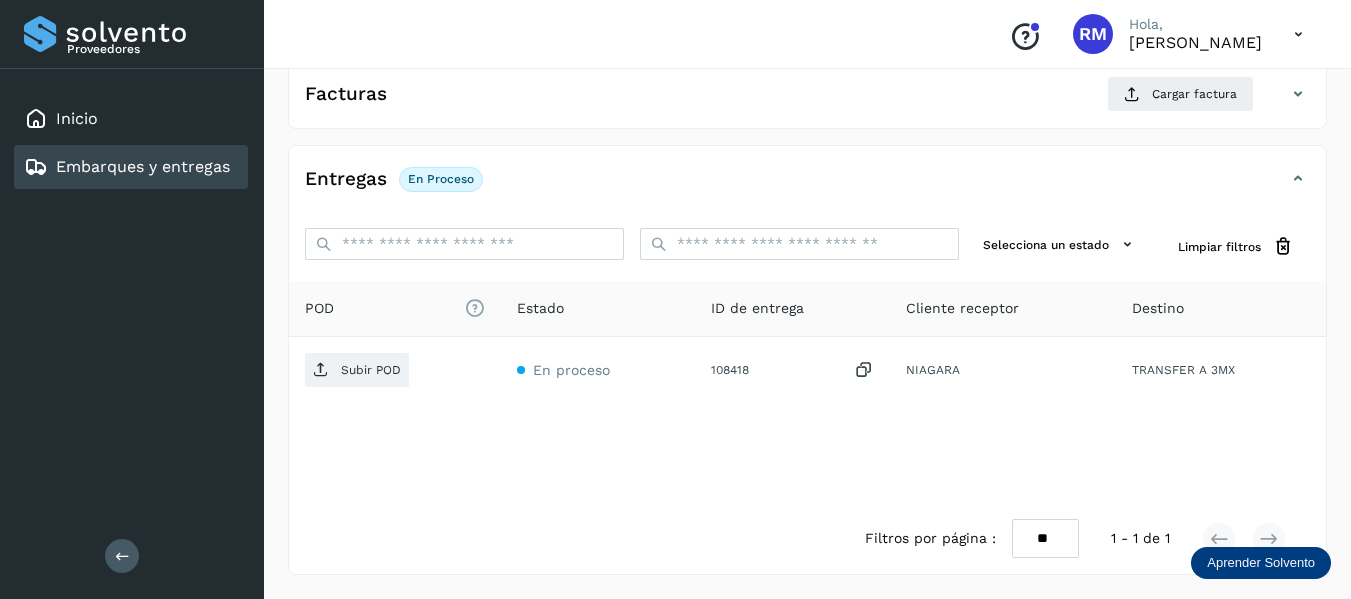 scroll, scrollTop: 250, scrollLeft: 0, axis: vertical 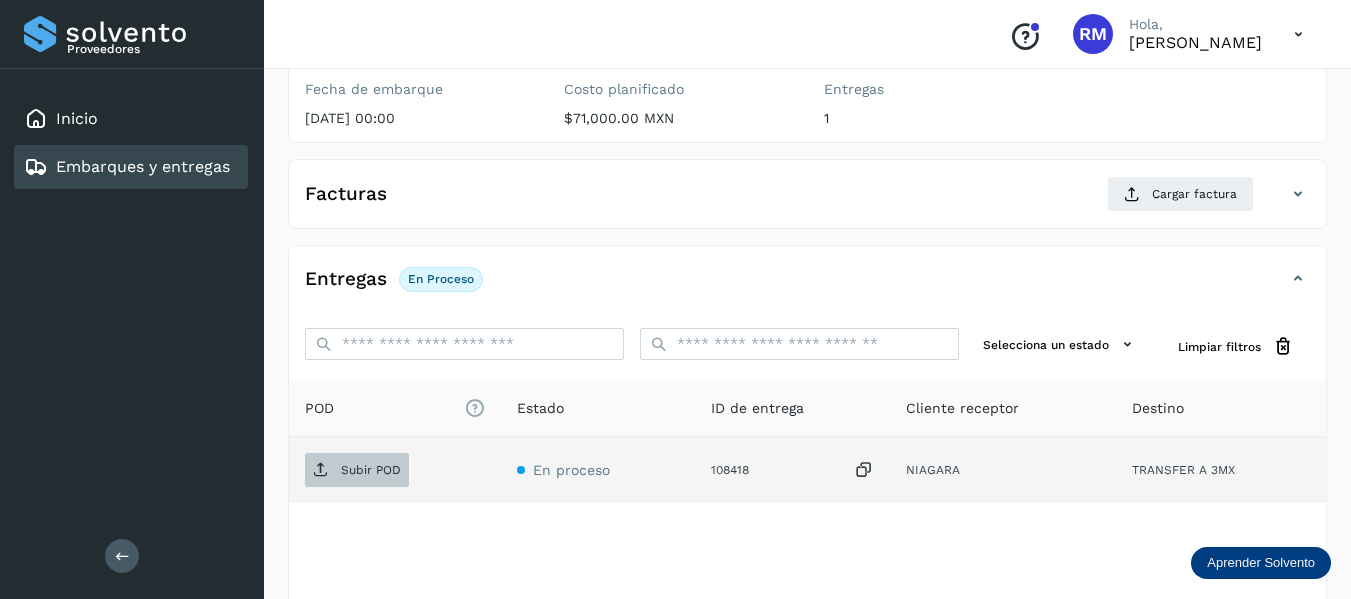 click on "Subir POD" at bounding box center (357, 470) 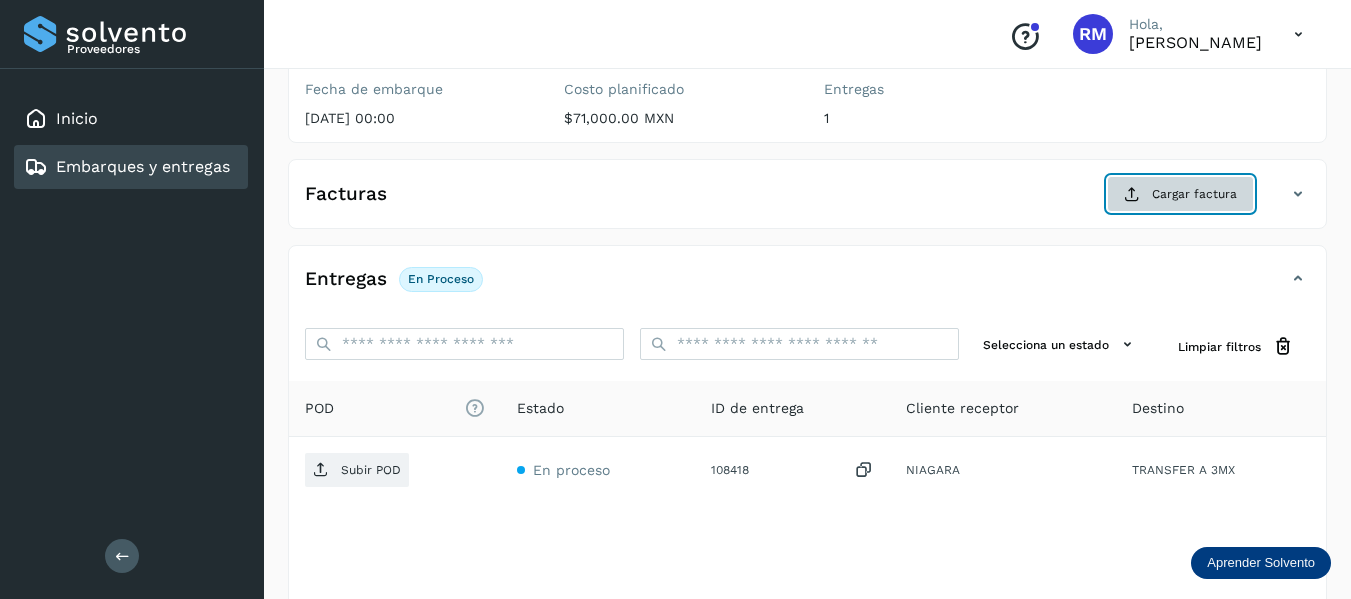 click on "Cargar factura" 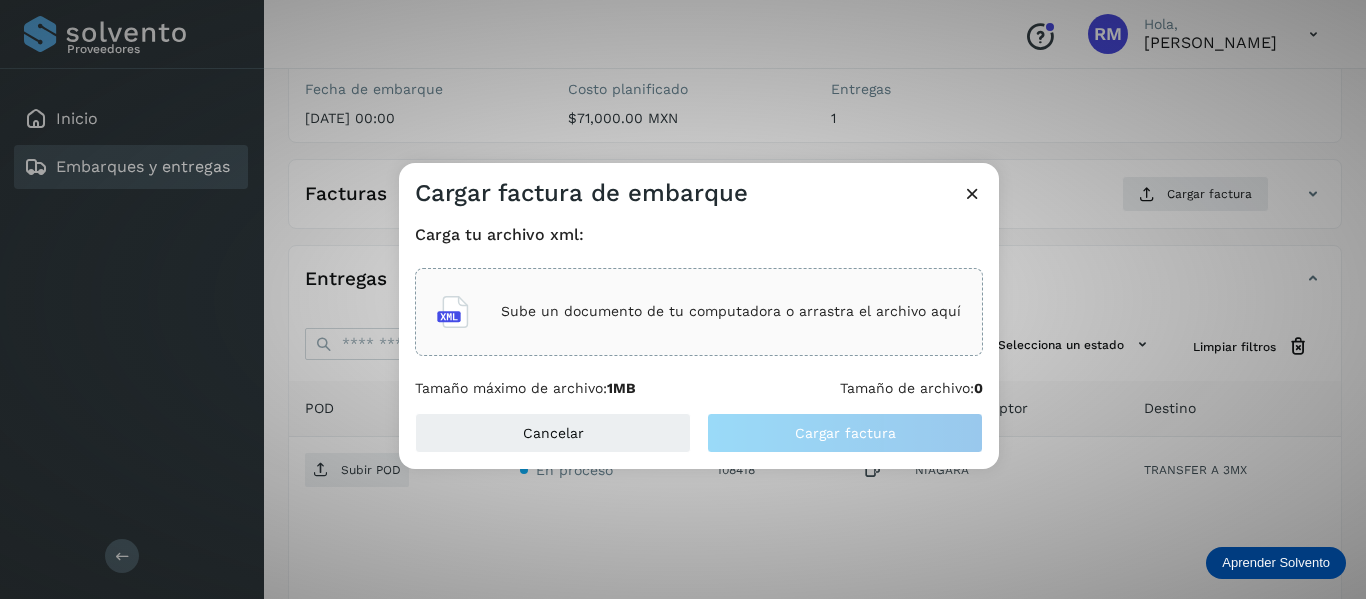 click on "Sube un documento de tu computadora o arrastra el archivo aquí" at bounding box center [731, 311] 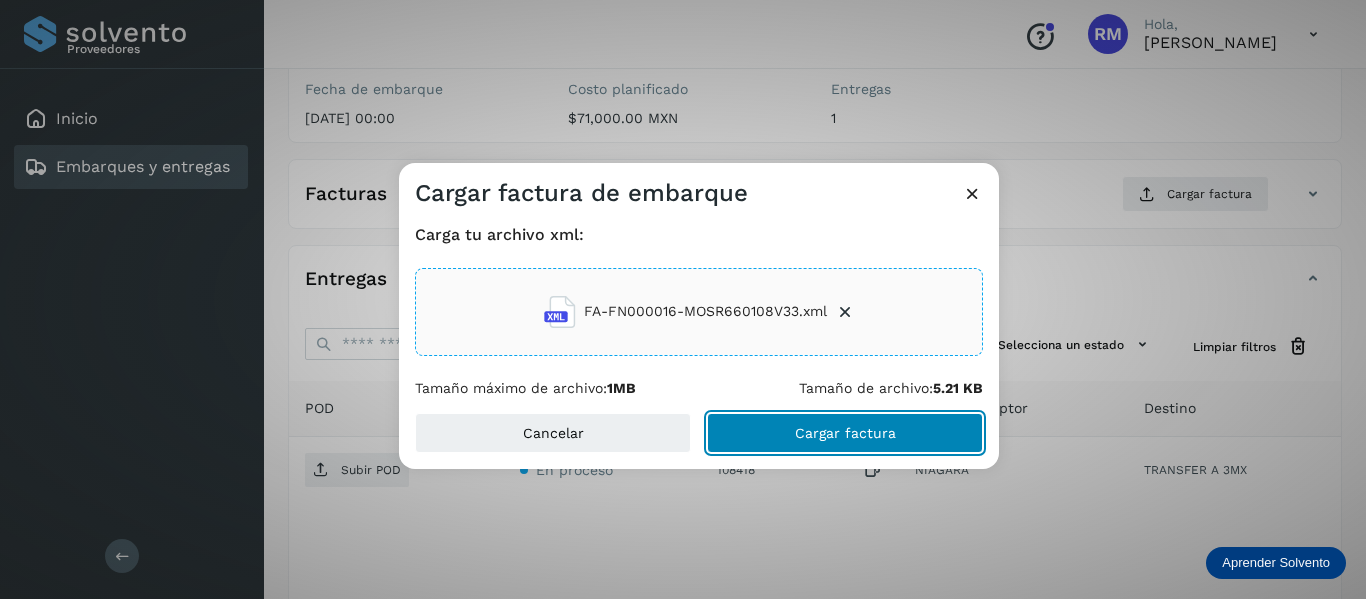 click on "Cargar factura" 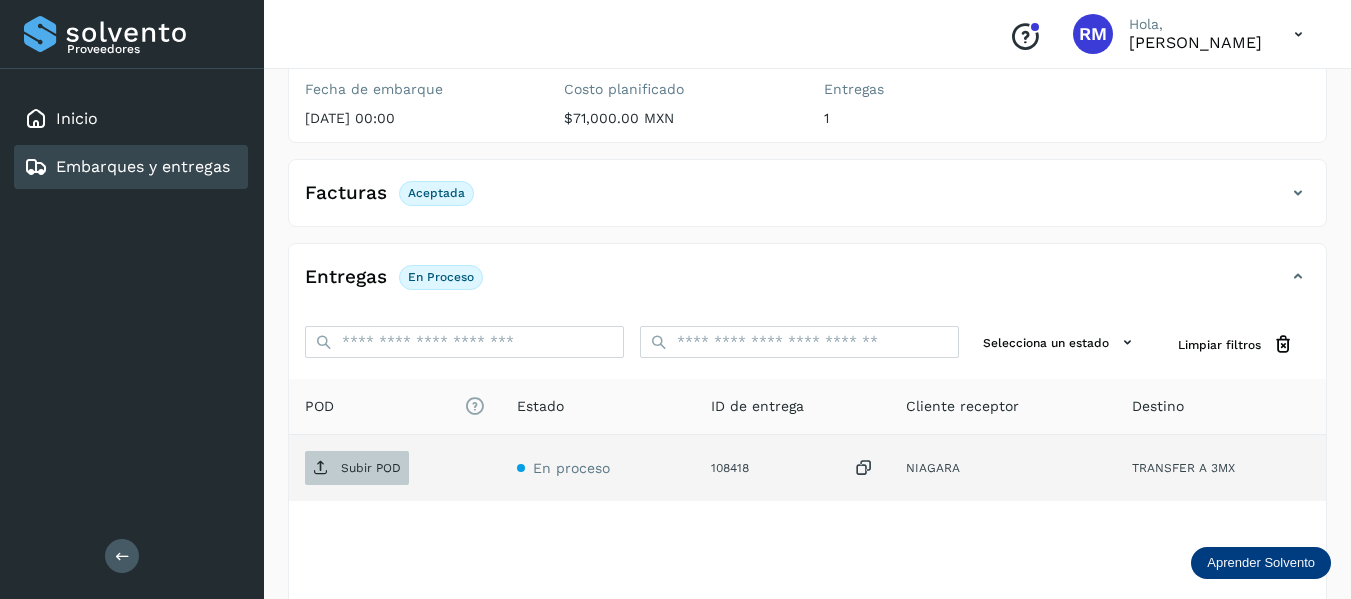 click on "Subir POD" at bounding box center (371, 468) 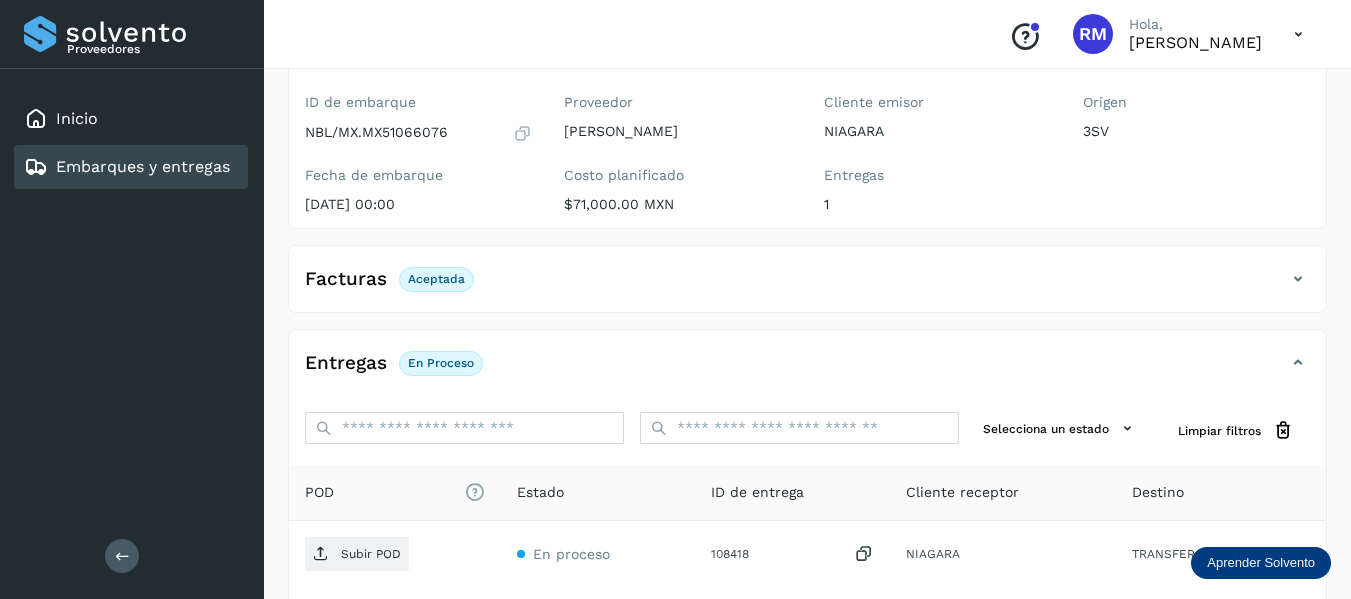scroll, scrollTop: 250, scrollLeft: 0, axis: vertical 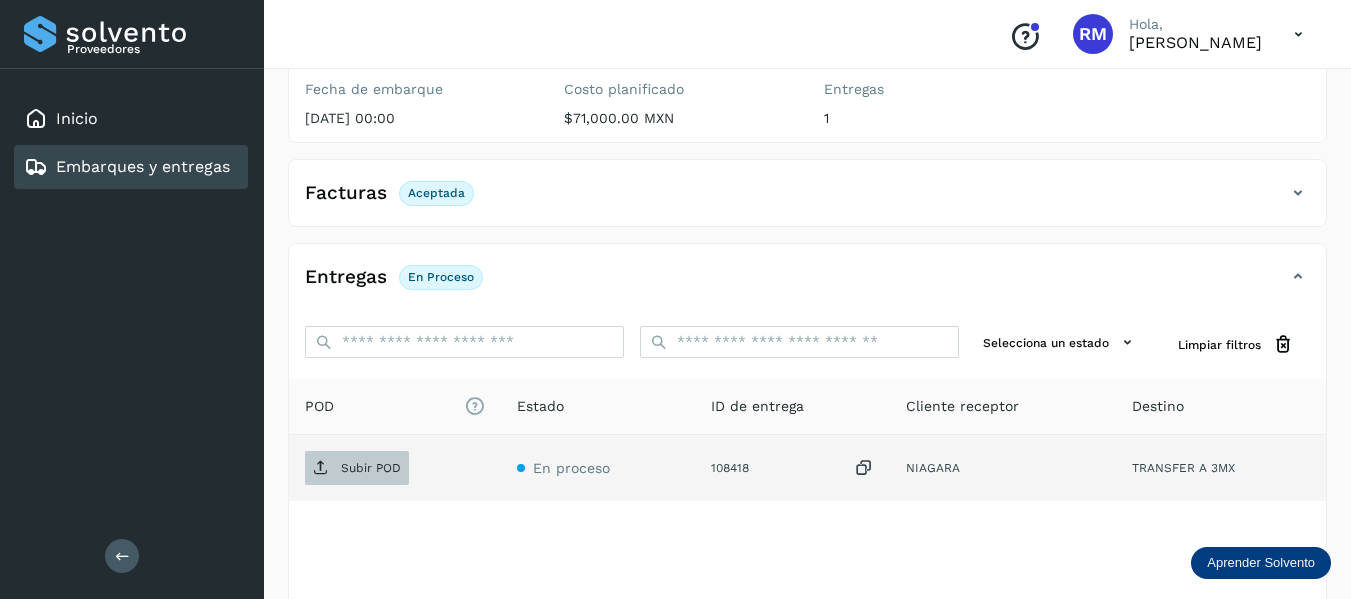 click on "Subir POD" at bounding box center (371, 468) 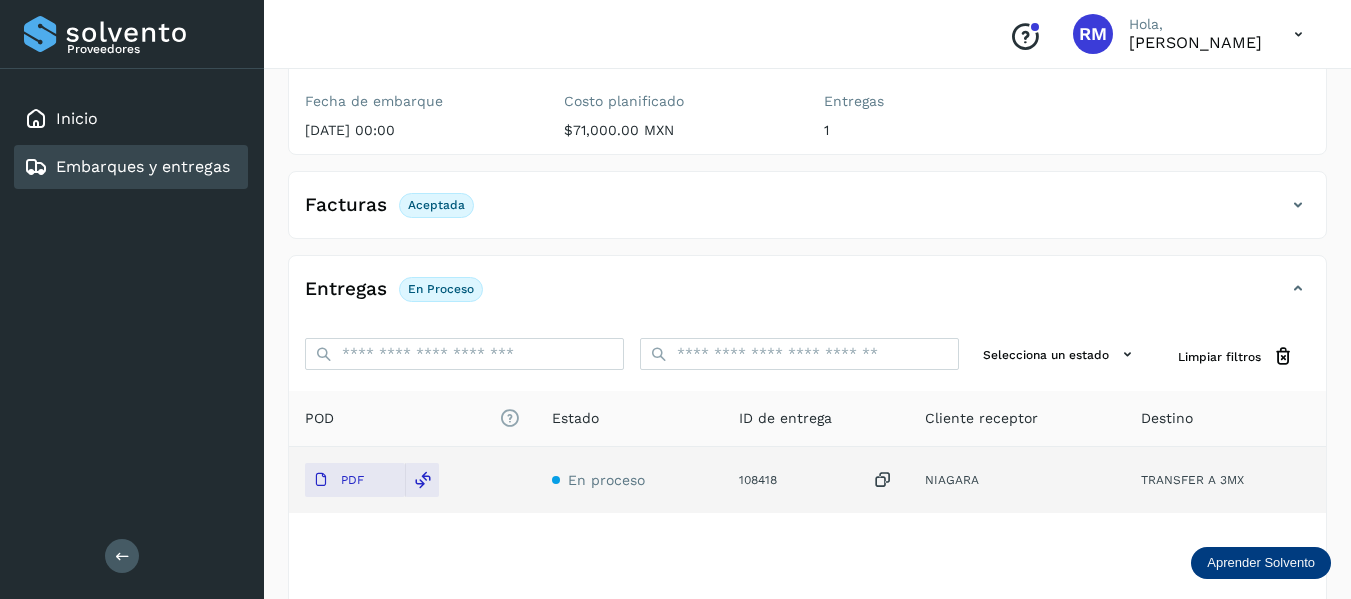scroll, scrollTop: 348, scrollLeft: 0, axis: vertical 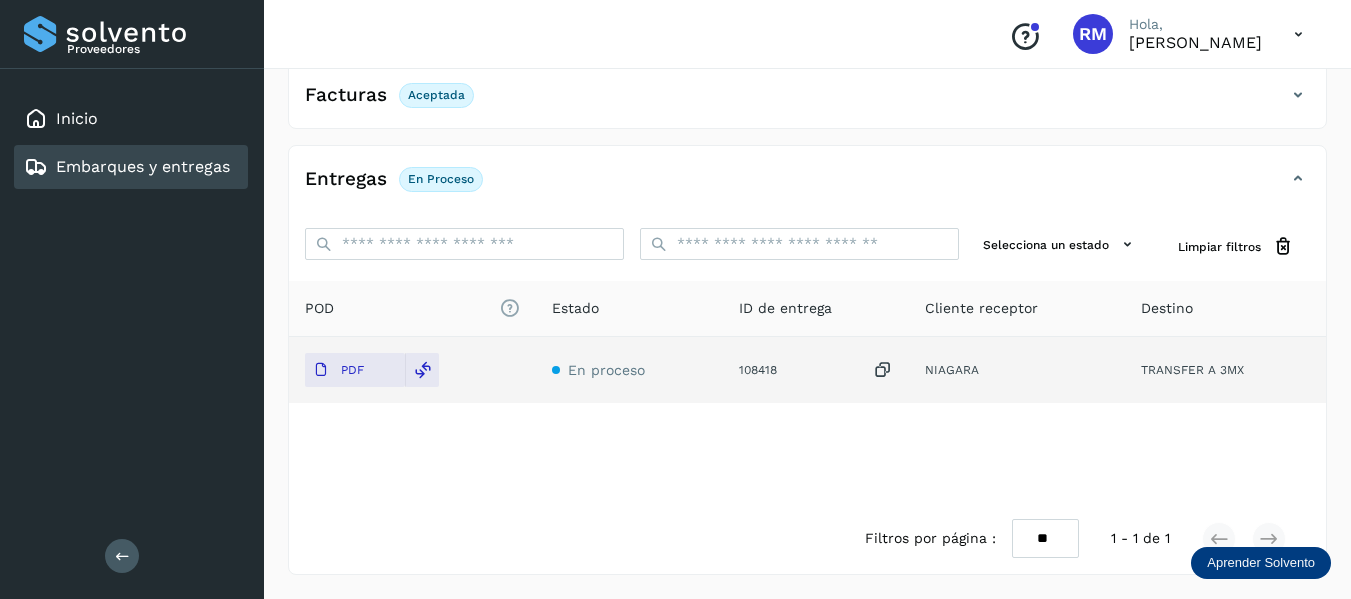 click on "Embarques y entregas" 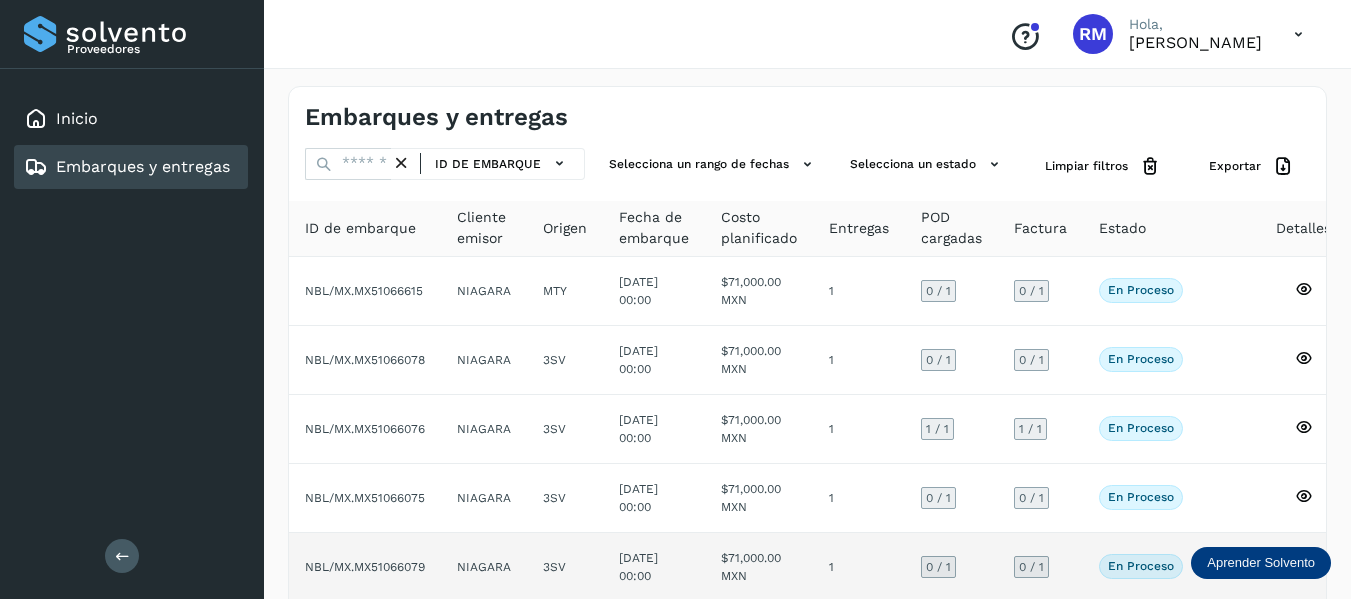 click on "NBL/MX.MX51066079" 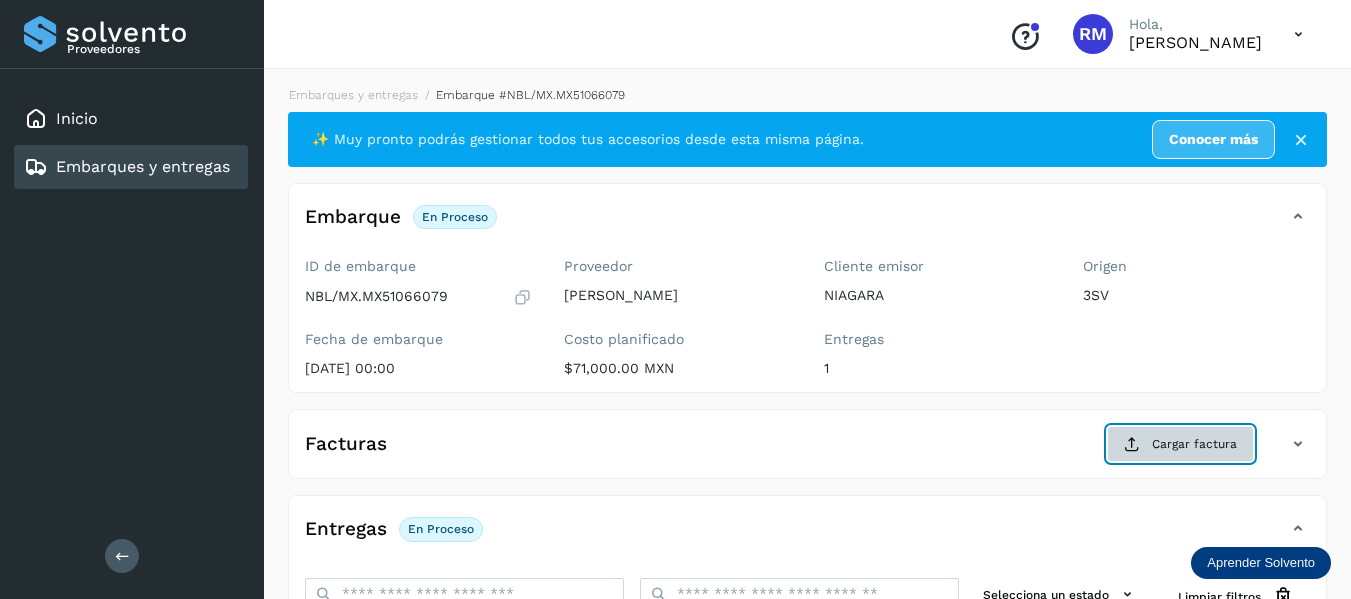click on "Cargar factura" 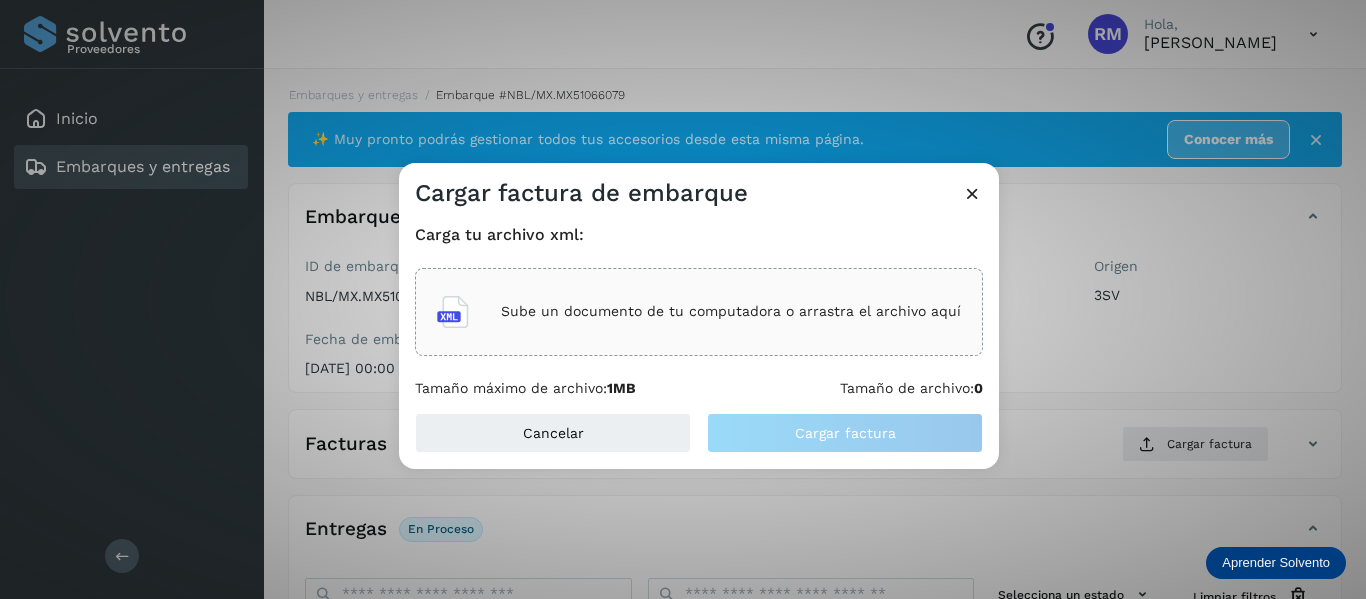 click on "Sube un documento de tu computadora o arrastra el archivo aquí" 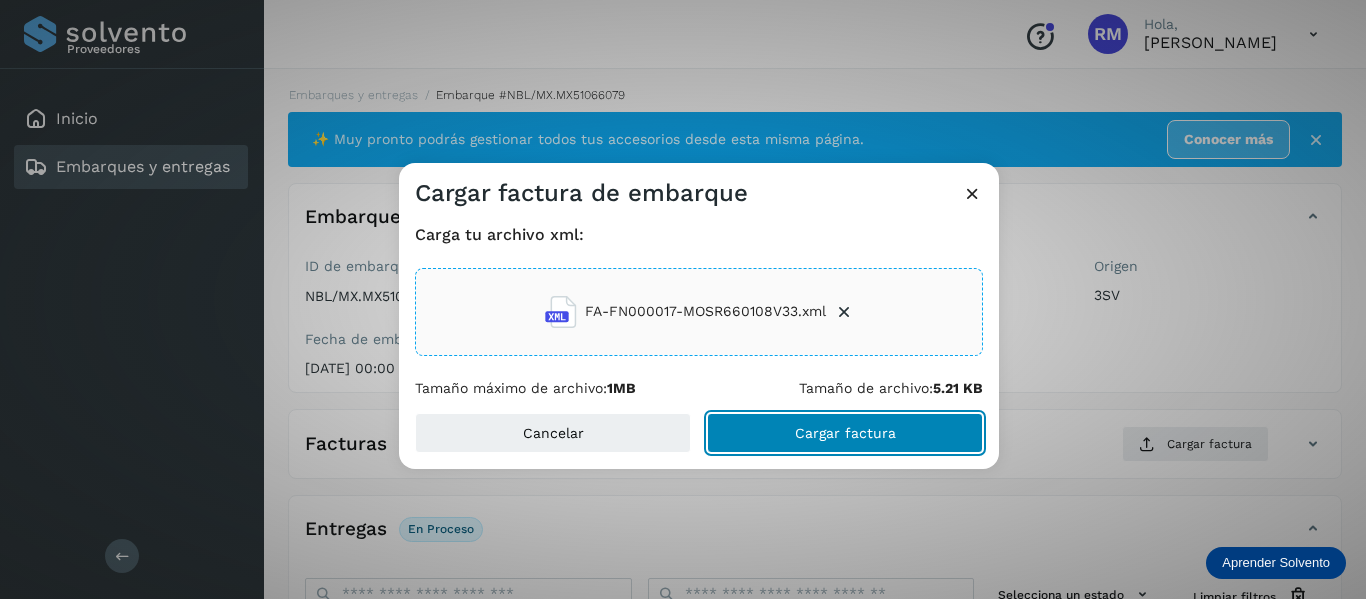 click on "Cargar factura" 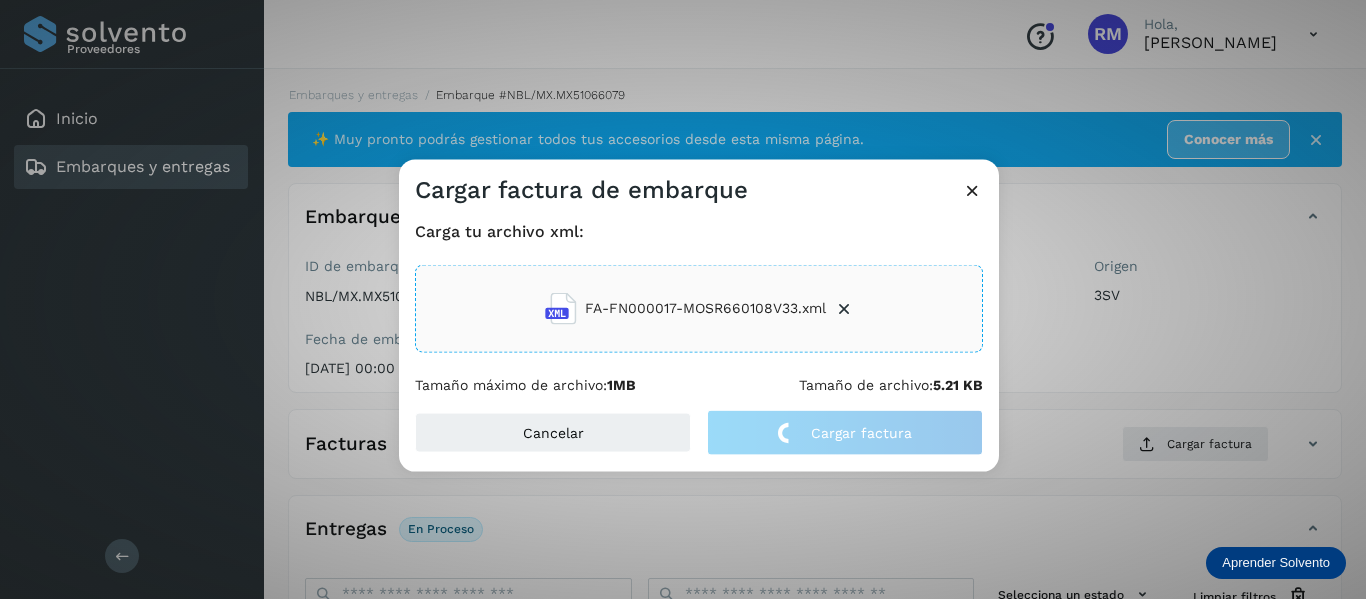 click at bounding box center [972, 189] 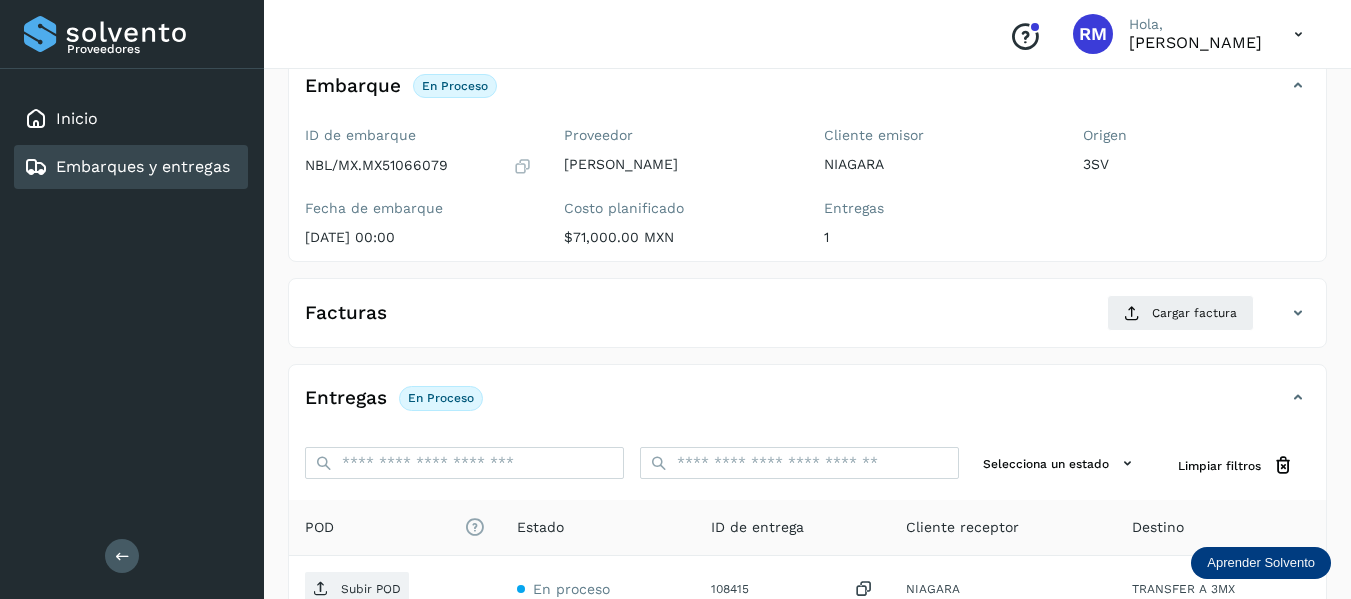 scroll, scrollTop: 300, scrollLeft: 0, axis: vertical 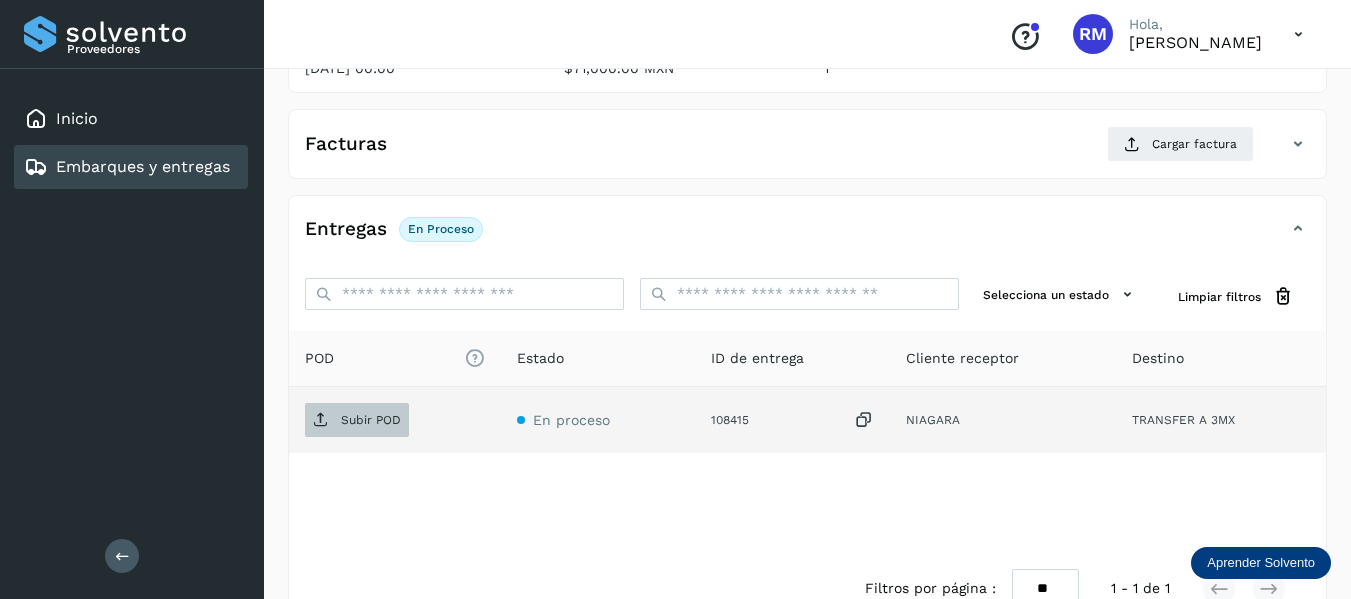 click on "Subir POD" at bounding box center [371, 420] 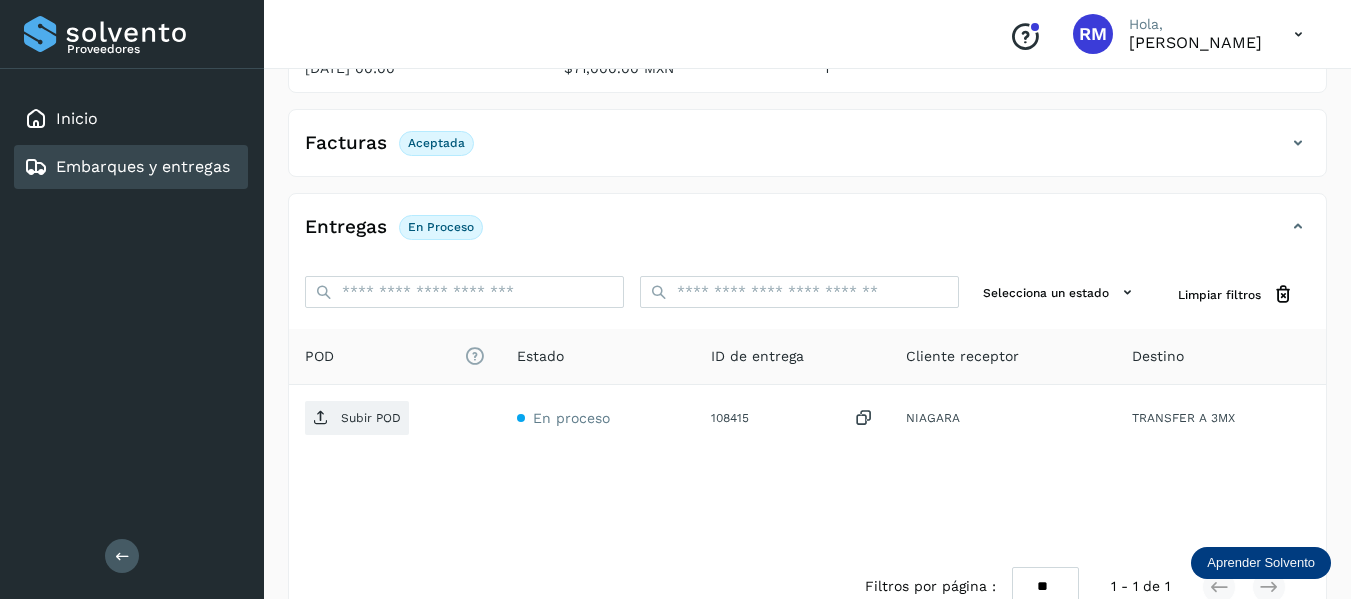 drag, startPoint x: 395, startPoint y: 413, endPoint x: 540, endPoint y: 270, distance: 203.65166 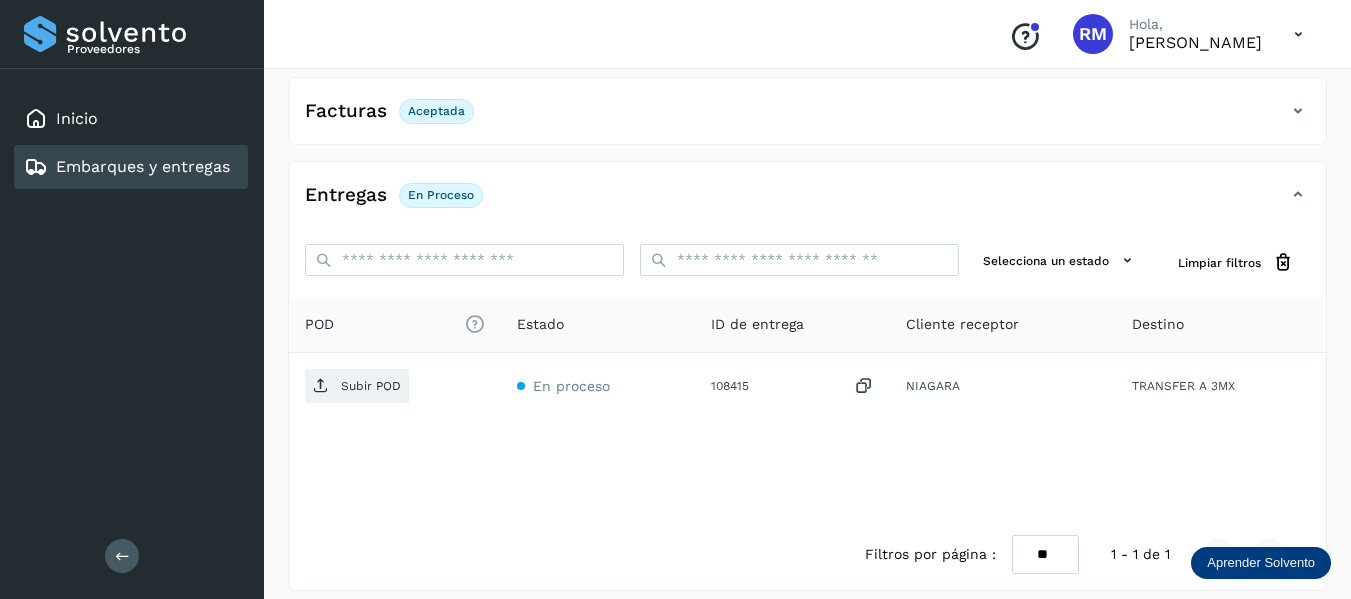 scroll, scrollTop: 348, scrollLeft: 0, axis: vertical 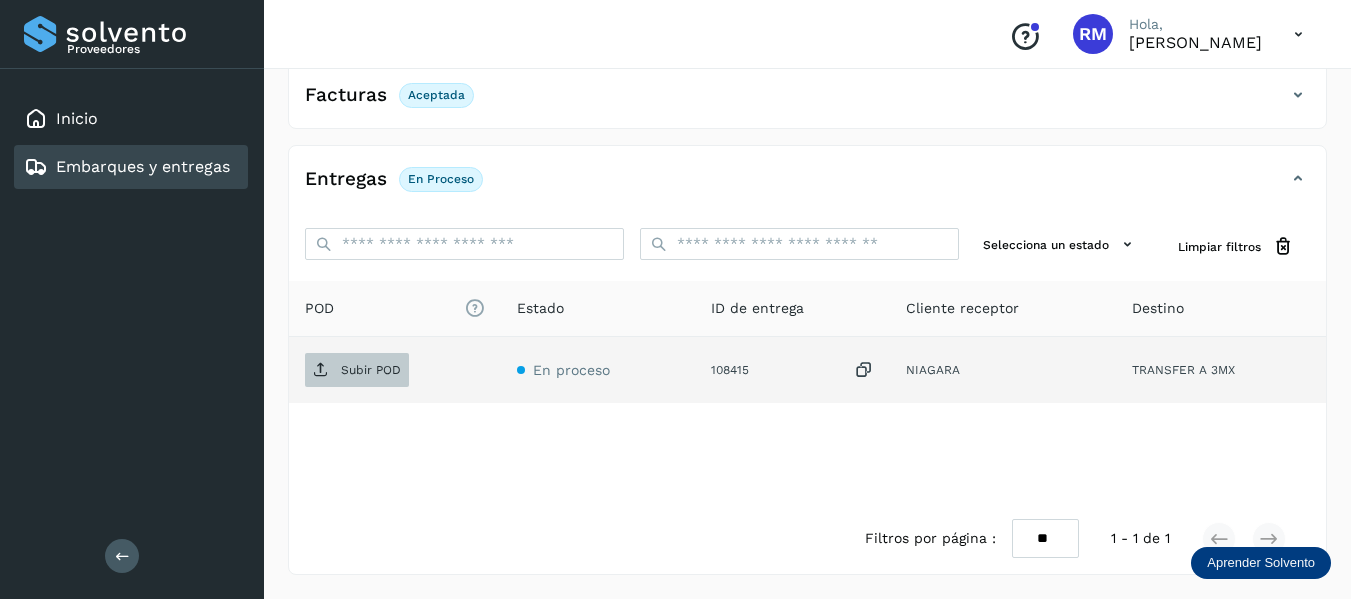 click on "Subir POD" at bounding box center (371, 370) 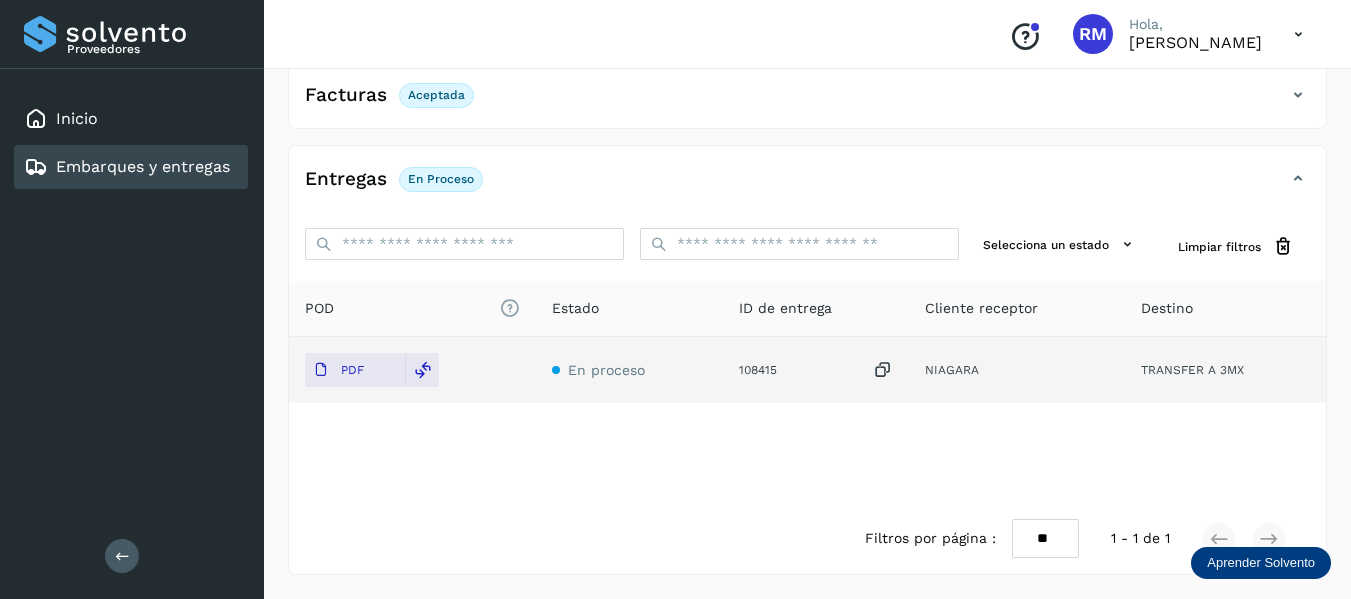 click on "Embarques y entregas" at bounding box center [143, 166] 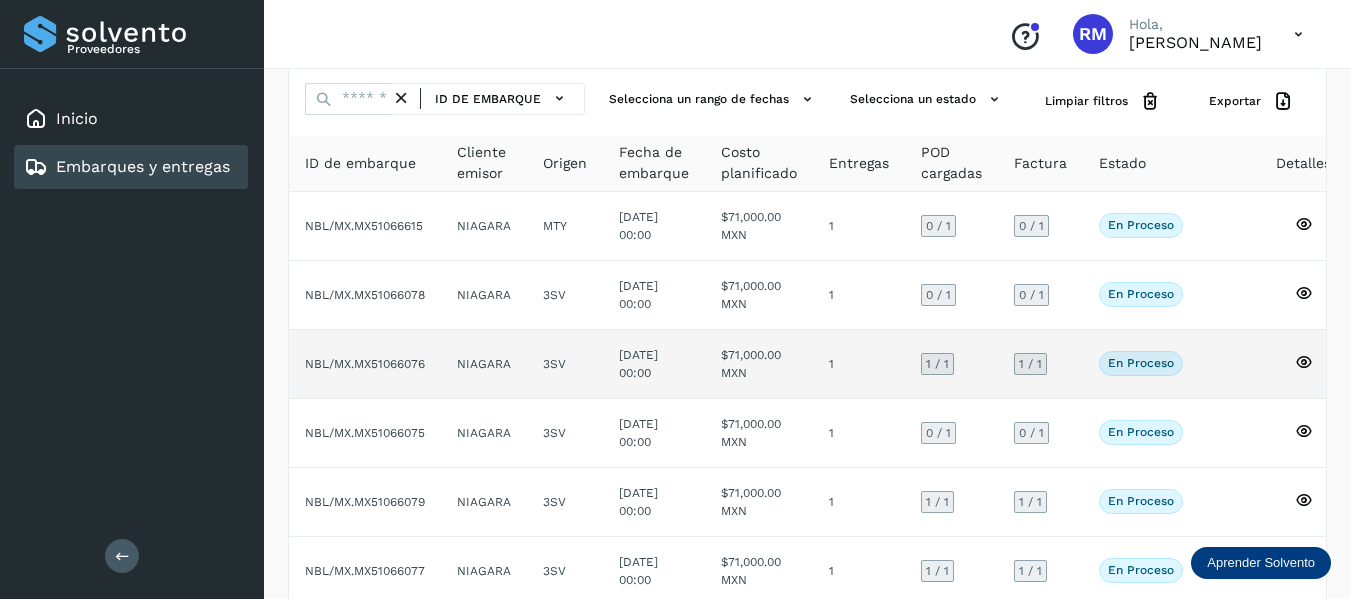 scroll, scrollTop: 100, scrollLeft: 0, axis: vertical 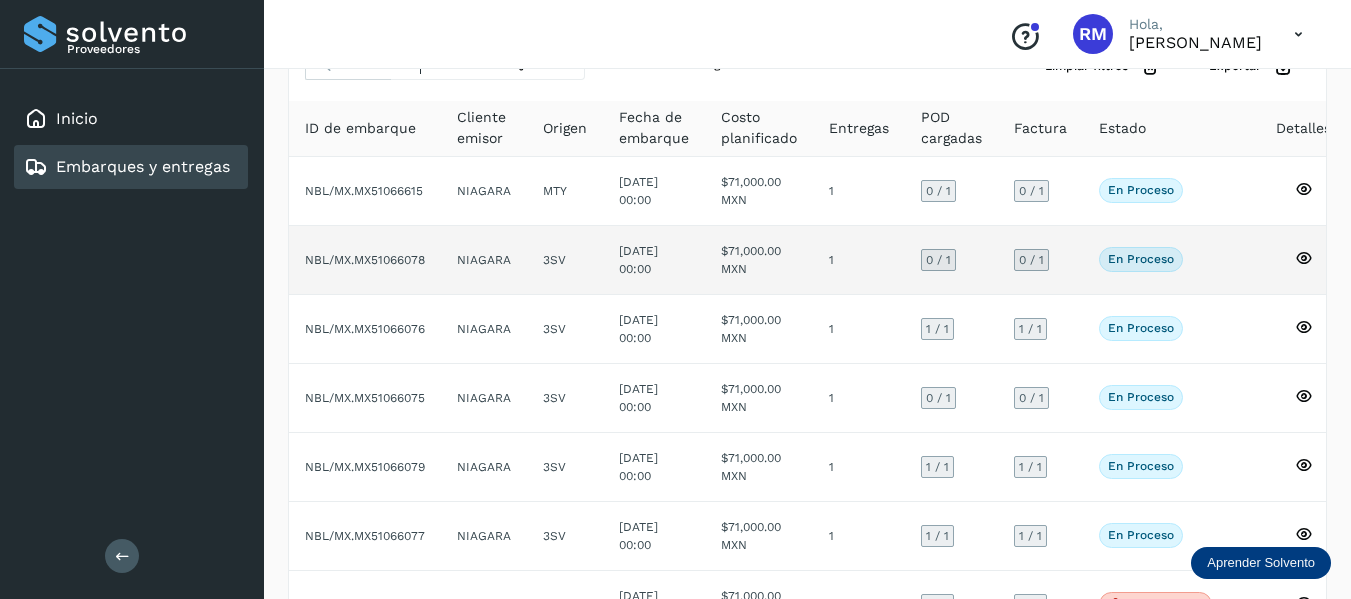 click on "NBL/MX.MX51066078" 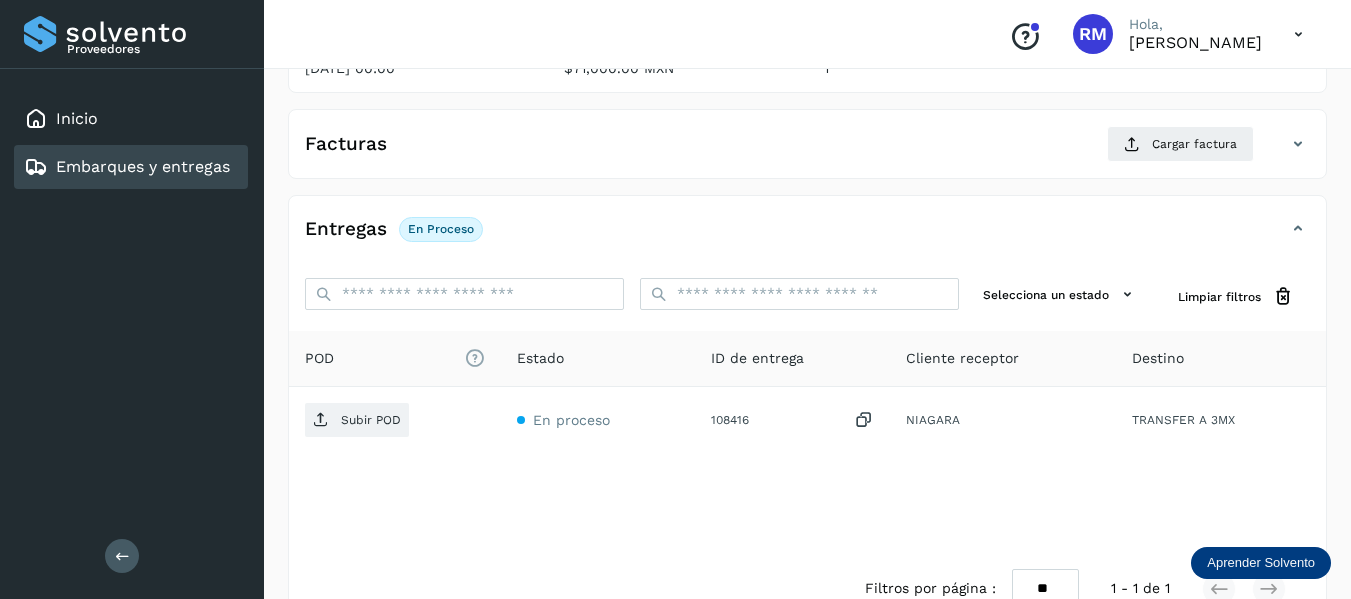 scroll, scrollTop: 200, scrollLeft: 0, axis: vertical 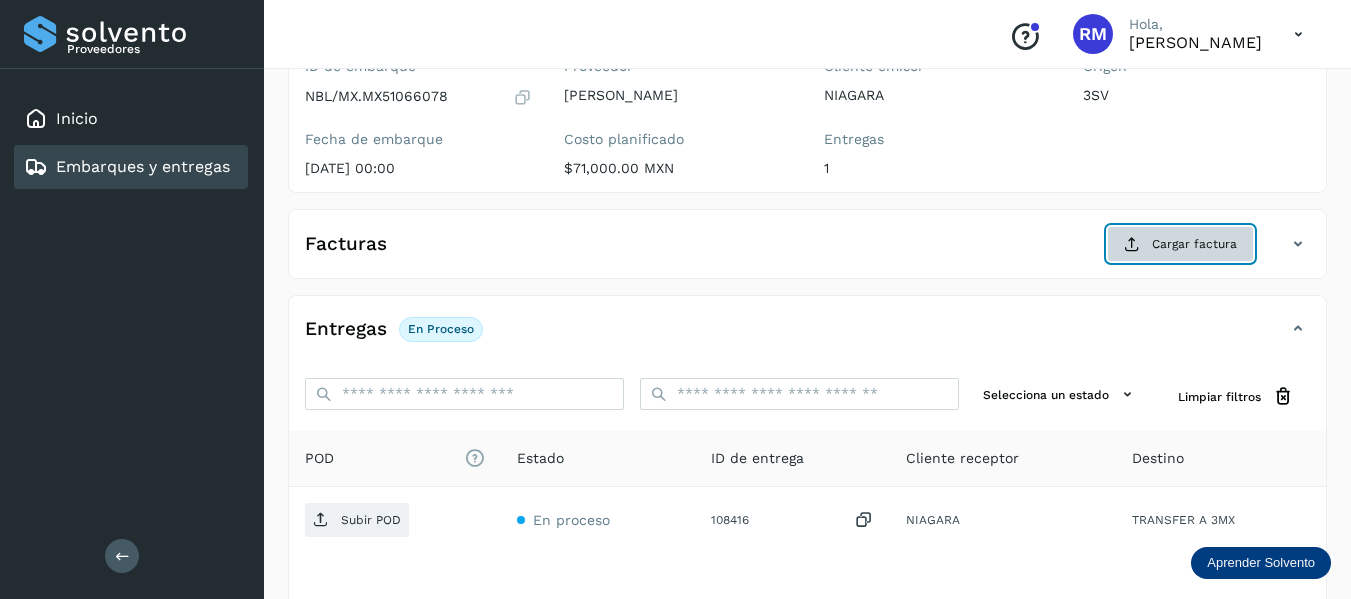 click on "Cargar factura" at bounding box center [1180, 244] 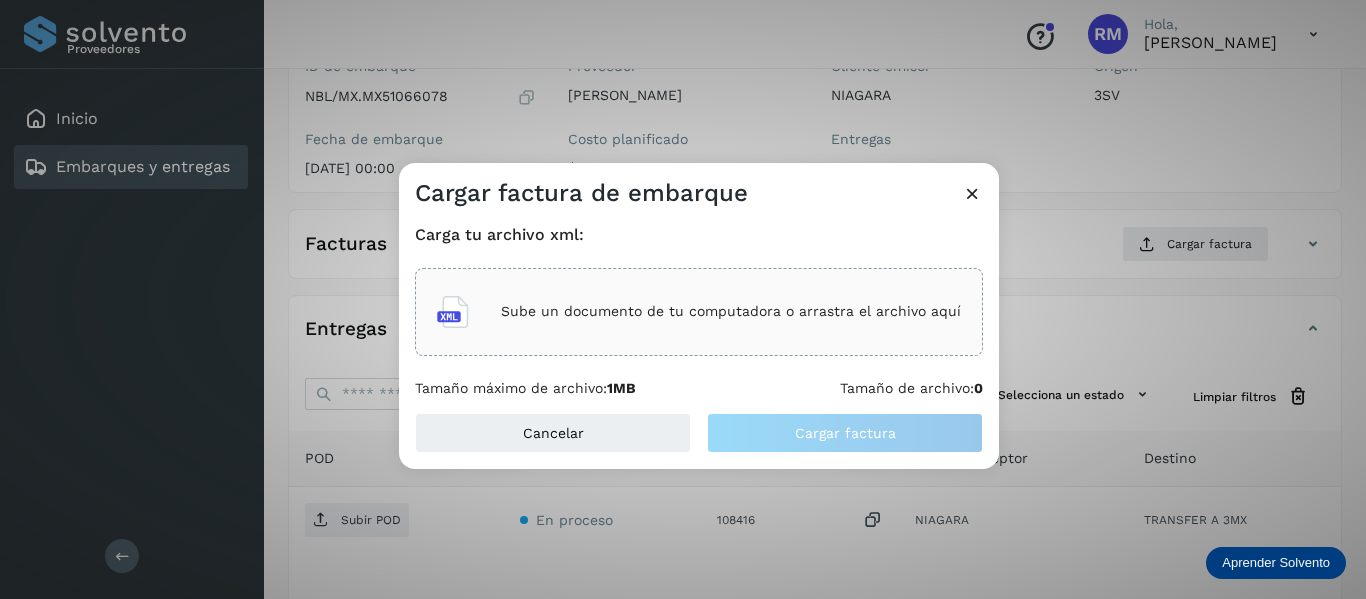 click on "Sube un documento de tu computadora o arrastra el archivo aquí" 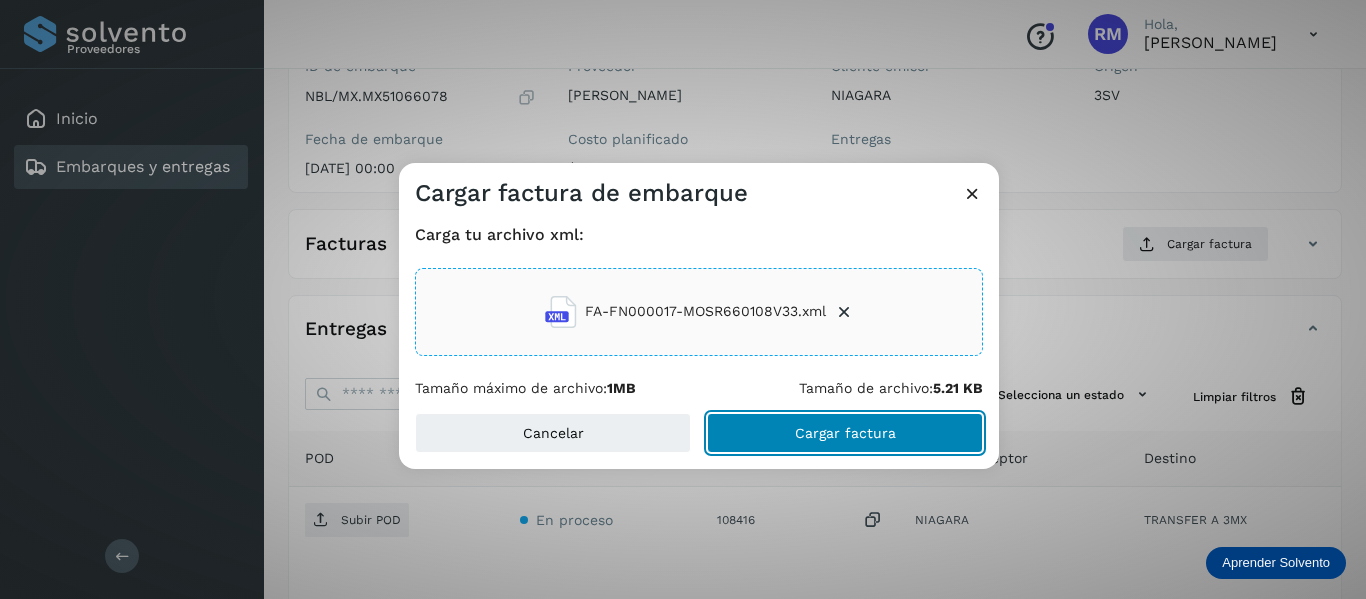 click on "Cargar factura" 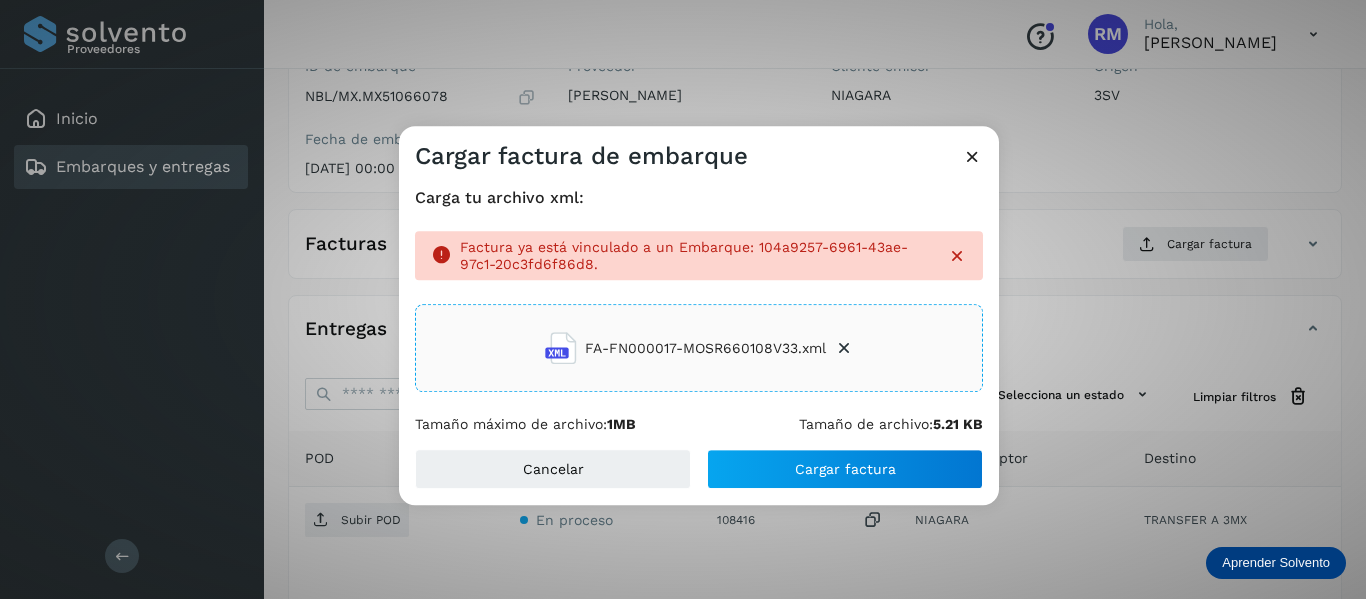 click at bounding box center [972, 156] 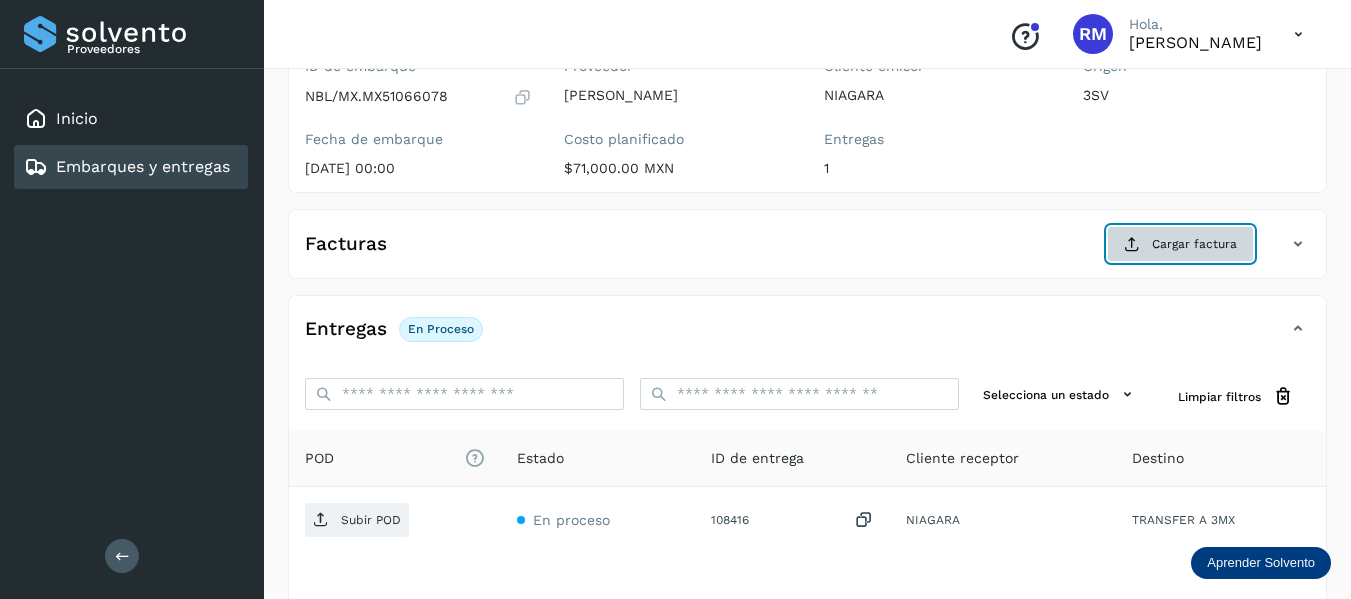 click on "Cargar factura" 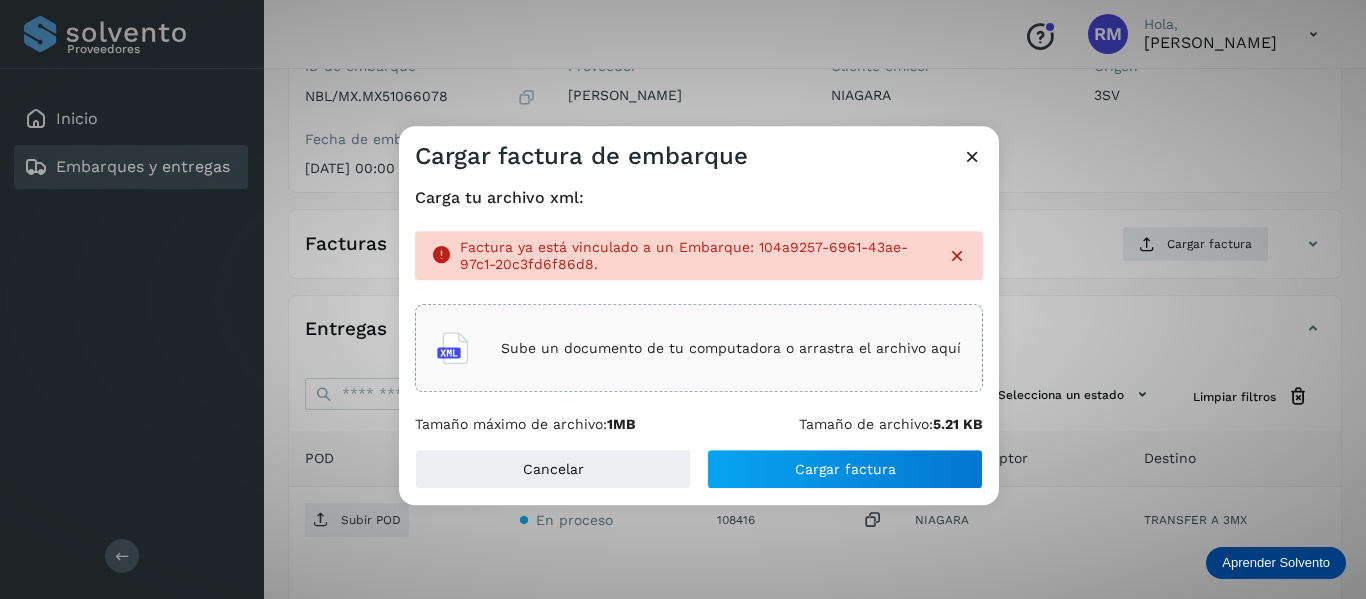 click on "Sube un documento de tu computadora o arrastra el archivo aquí" 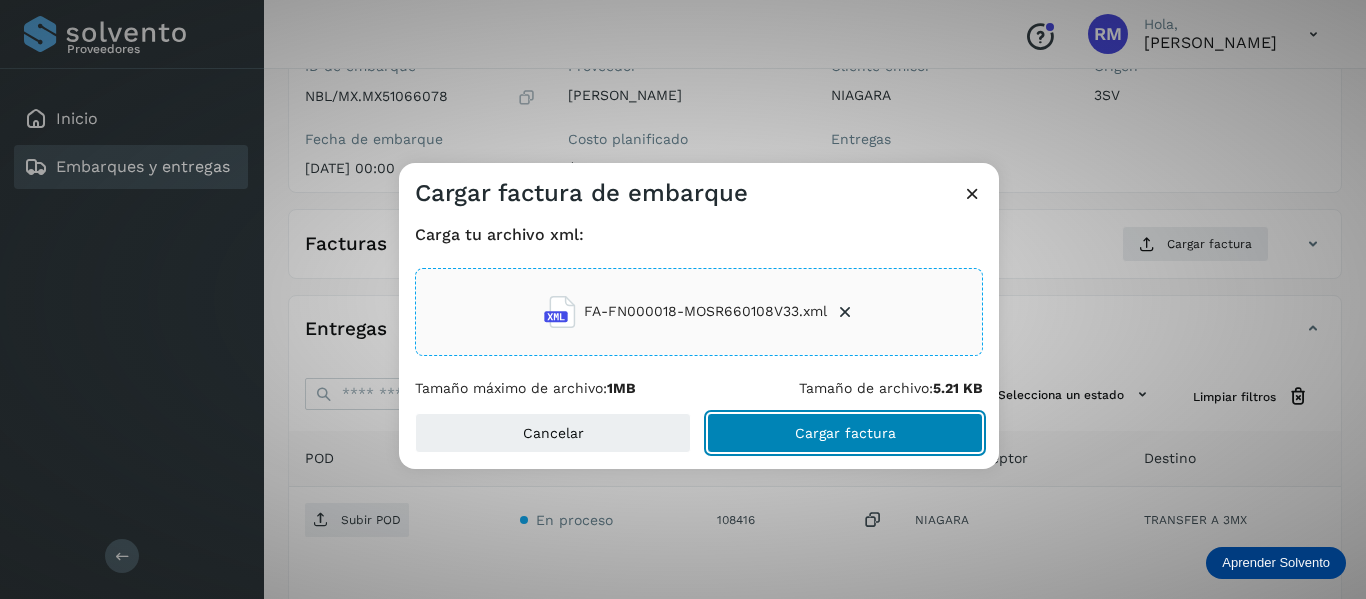 click on "Cargar factura" 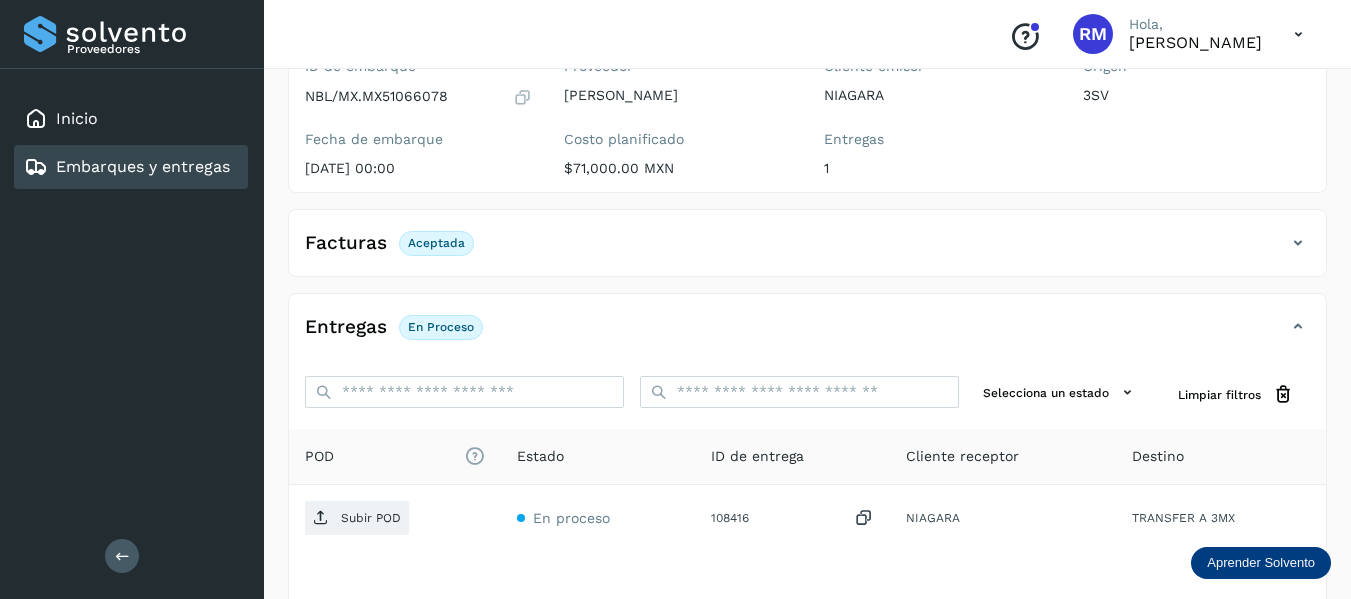 click on "En proceso" 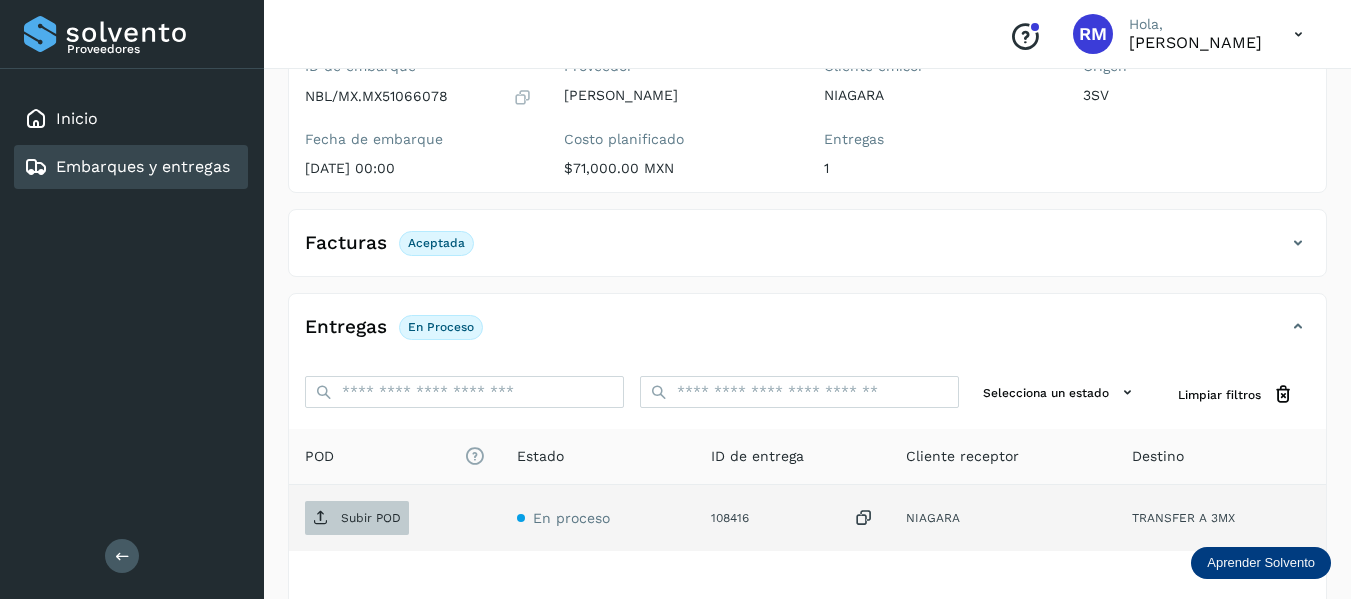 click on "Subir POD" at bounding box center (371, 518) 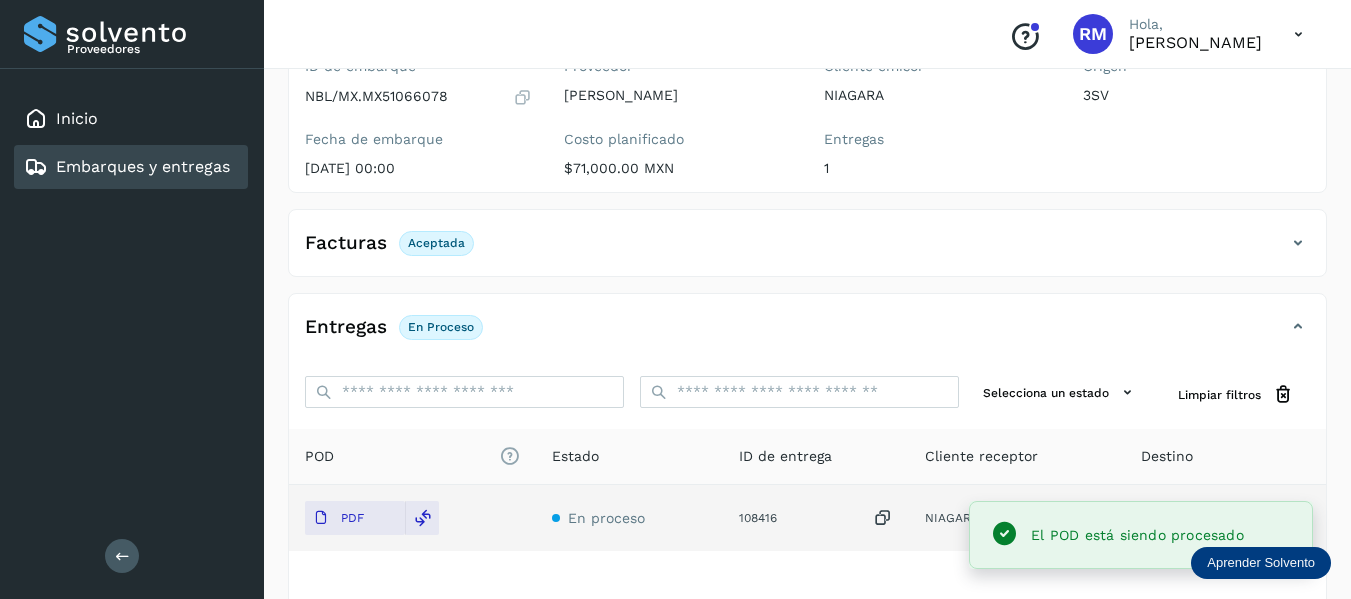 click on "Embarques y entregas" at bounding box center (143, 166) 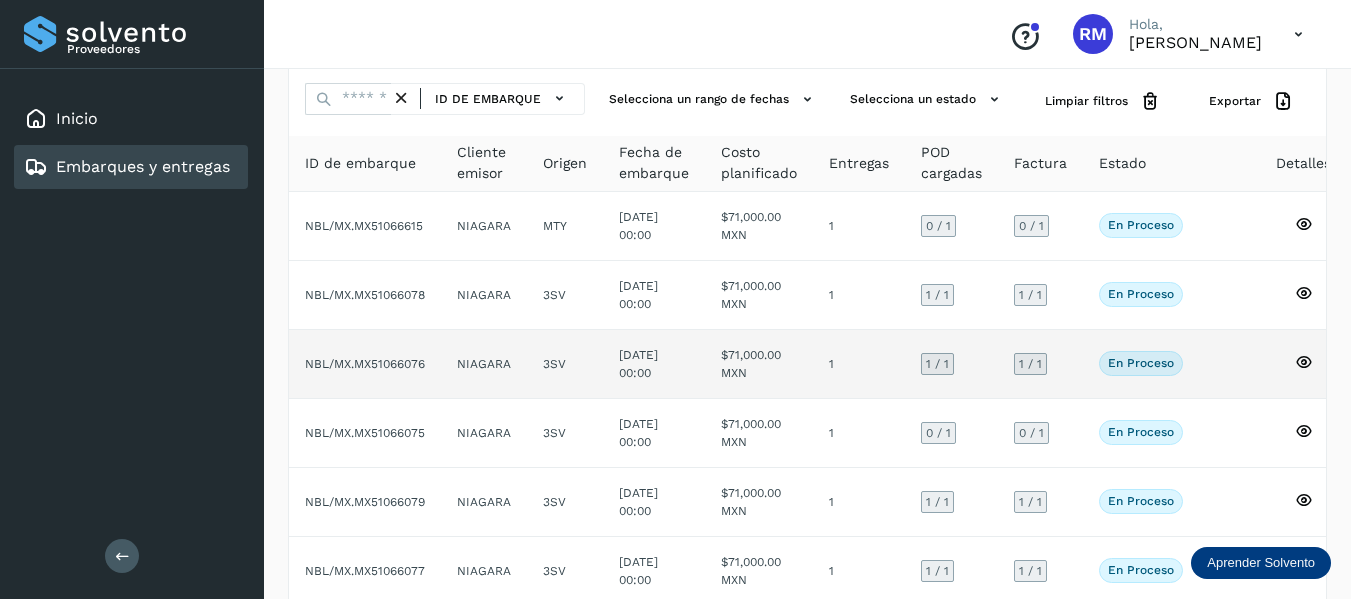 scroll, scrollTop: 100, scrollLeft: 0, axis: vertical 